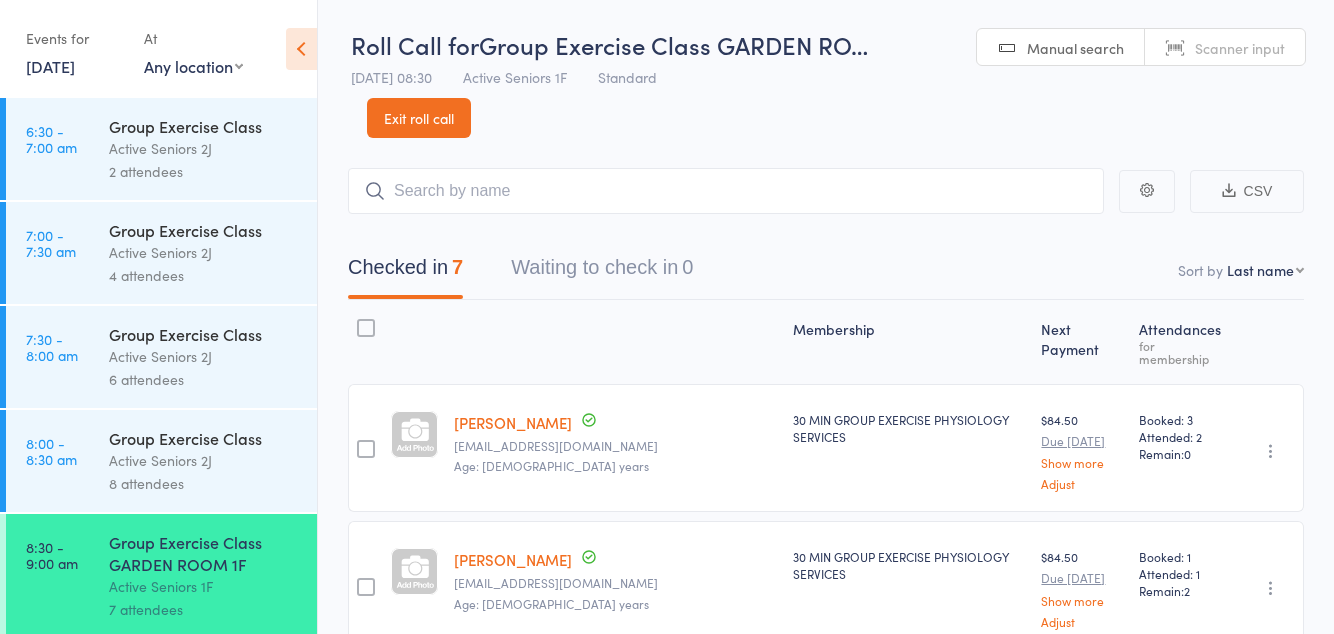 scroll, scrollTop: 0, scrollLeft: 0, axis: both 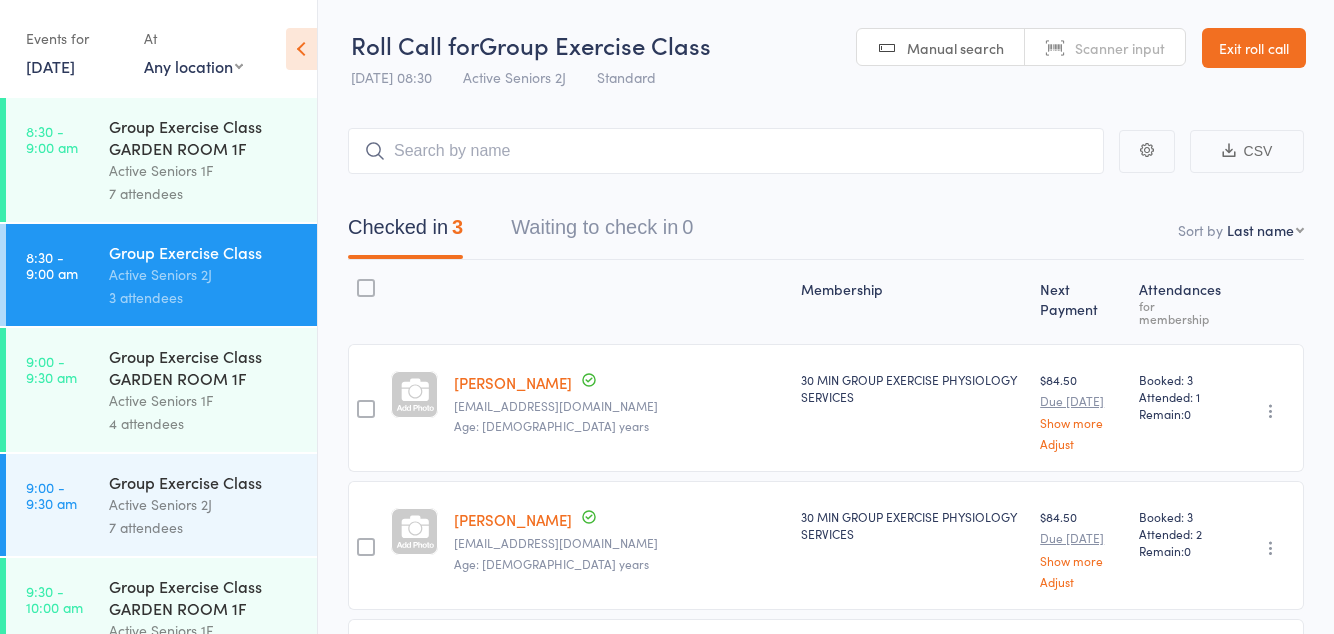 click on "Active Seniors 2J" at bounding box center [204, 504] 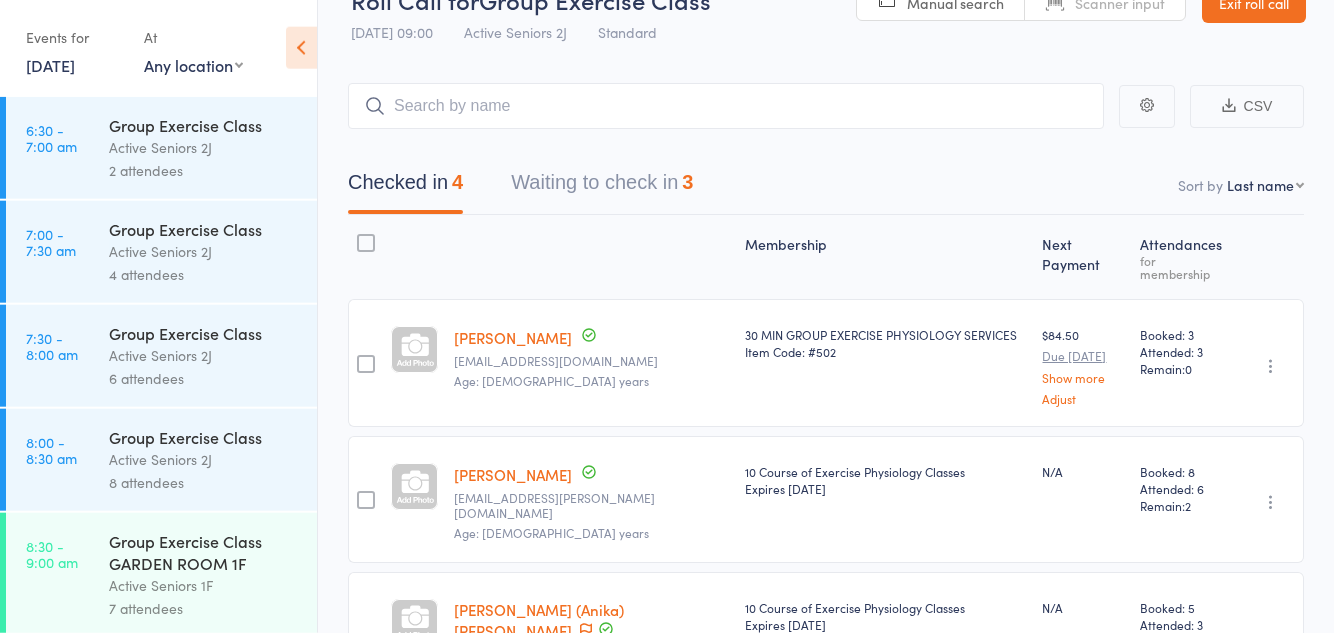 click on "Waiting to check in  3" at bounding box center [602, 188] 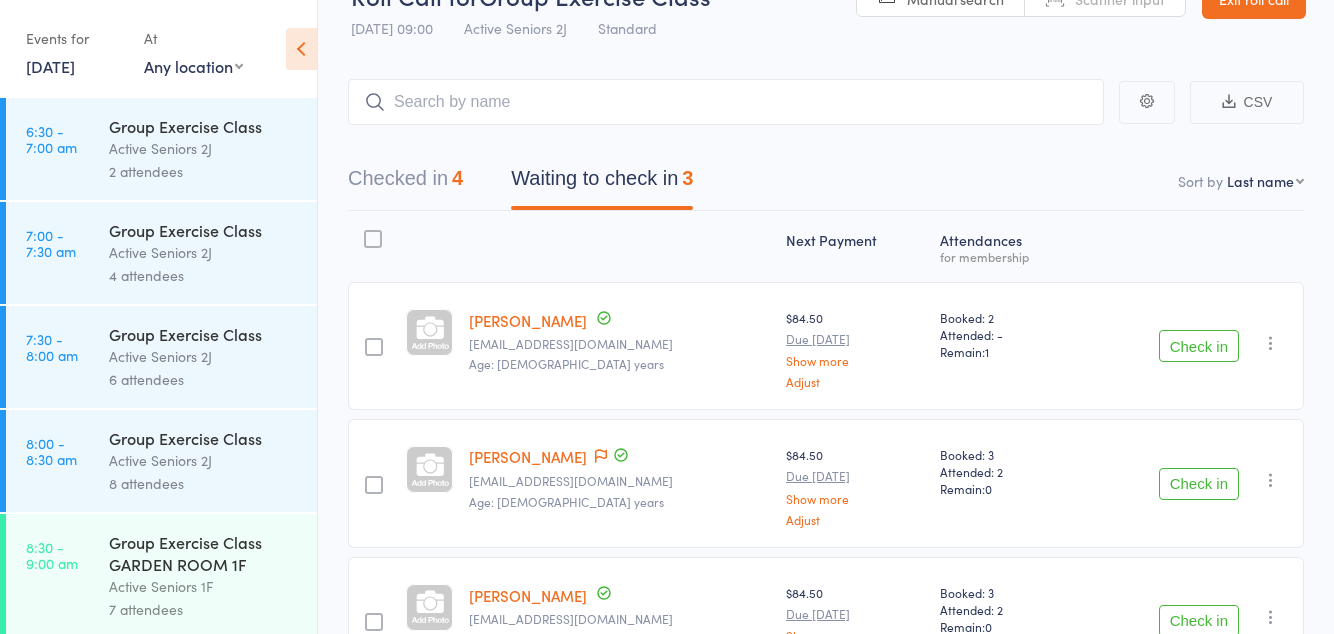 scroll, scrollTop: 91, scrollLeft: 0, axis: vertical 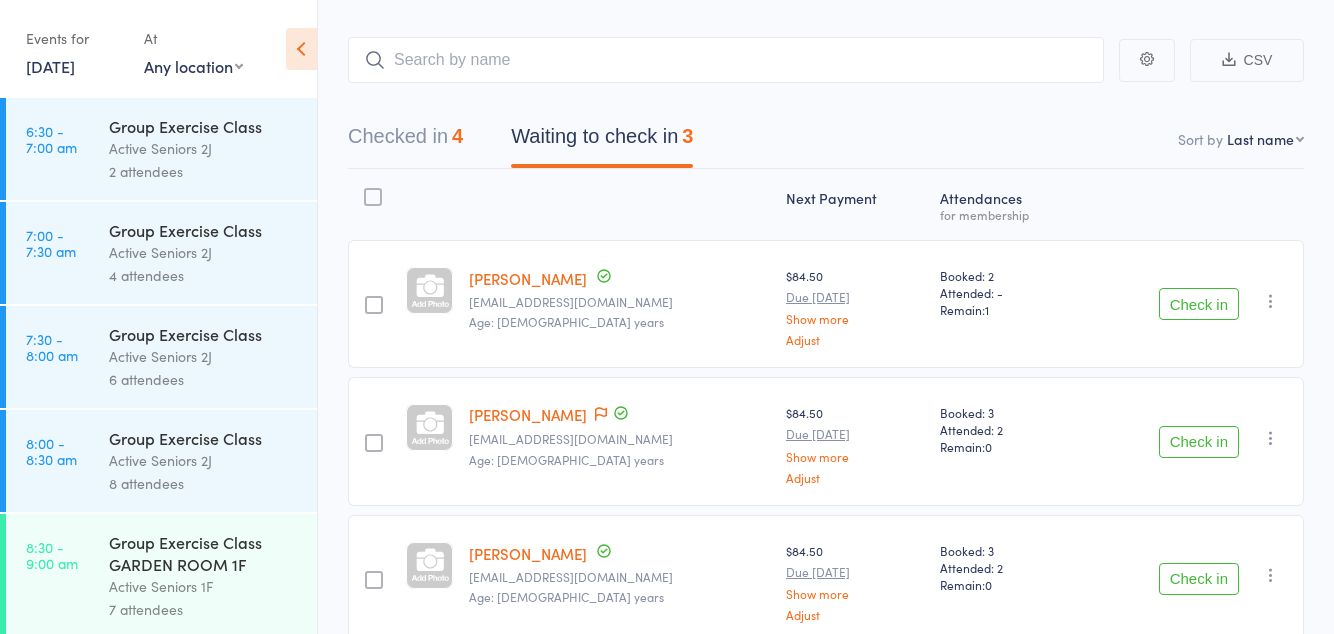 click on "Checked in  4" at bounding box center (405, 141) 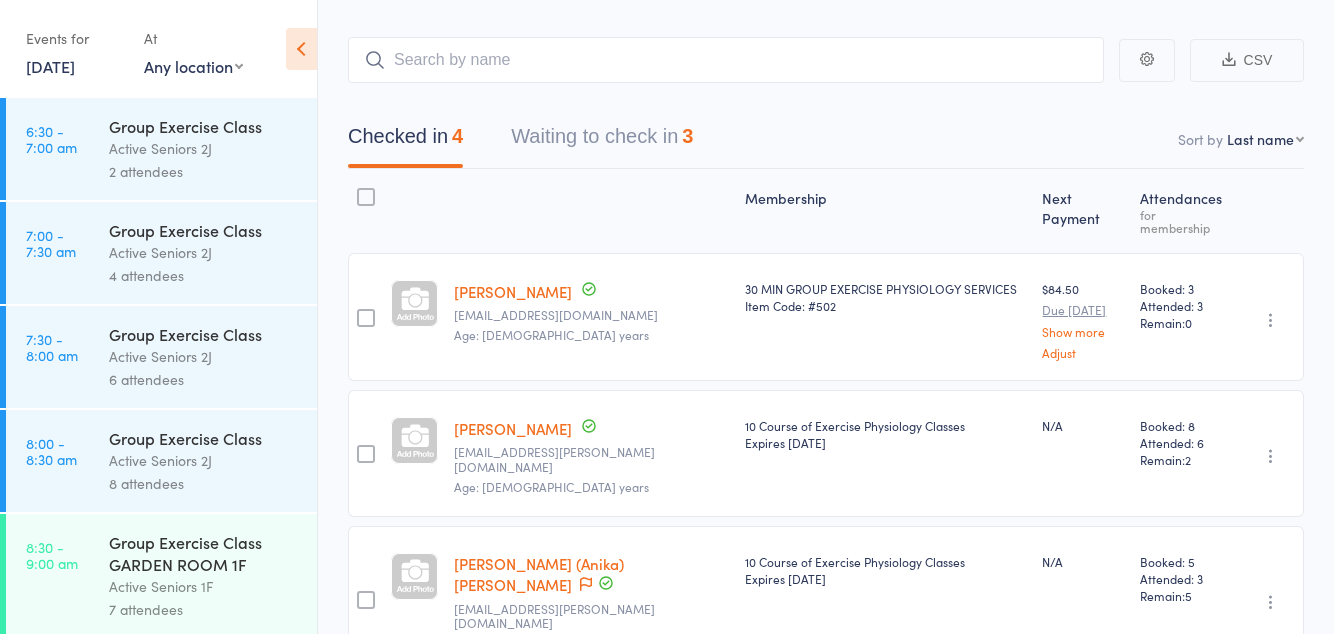 scroll, scrollTop: 0, scrollLeft: 0, axis: both 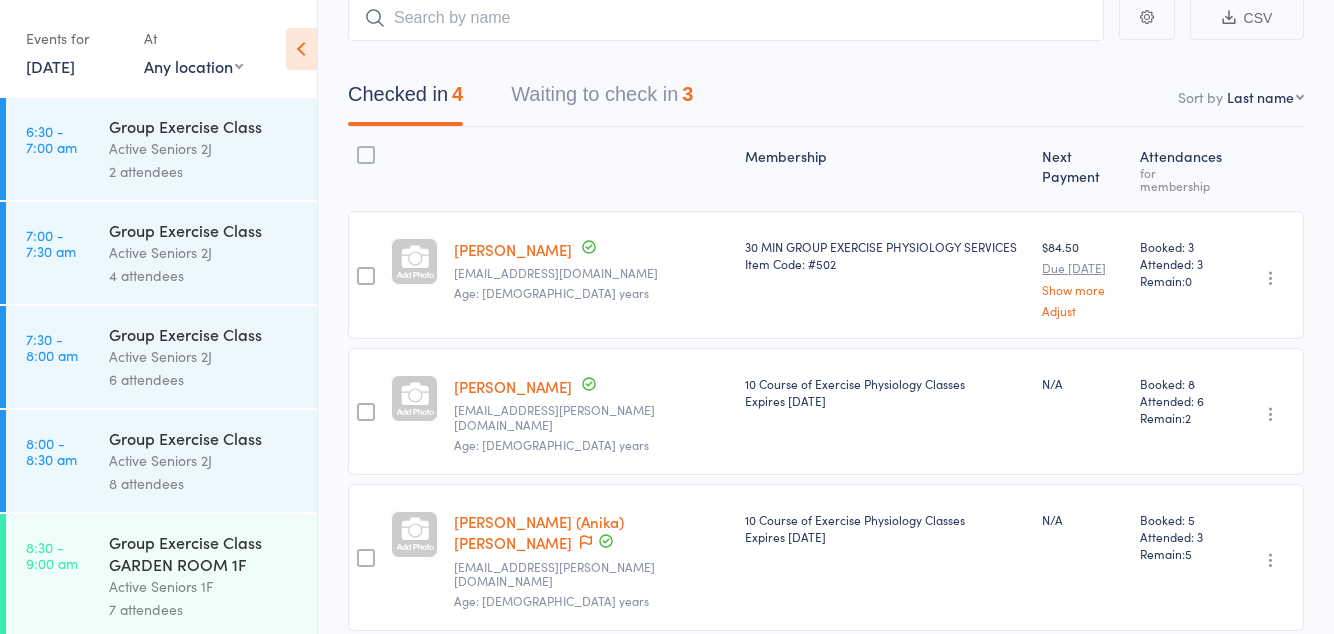 click on "Waiting to check in  3" at bounding box center (602, 99) 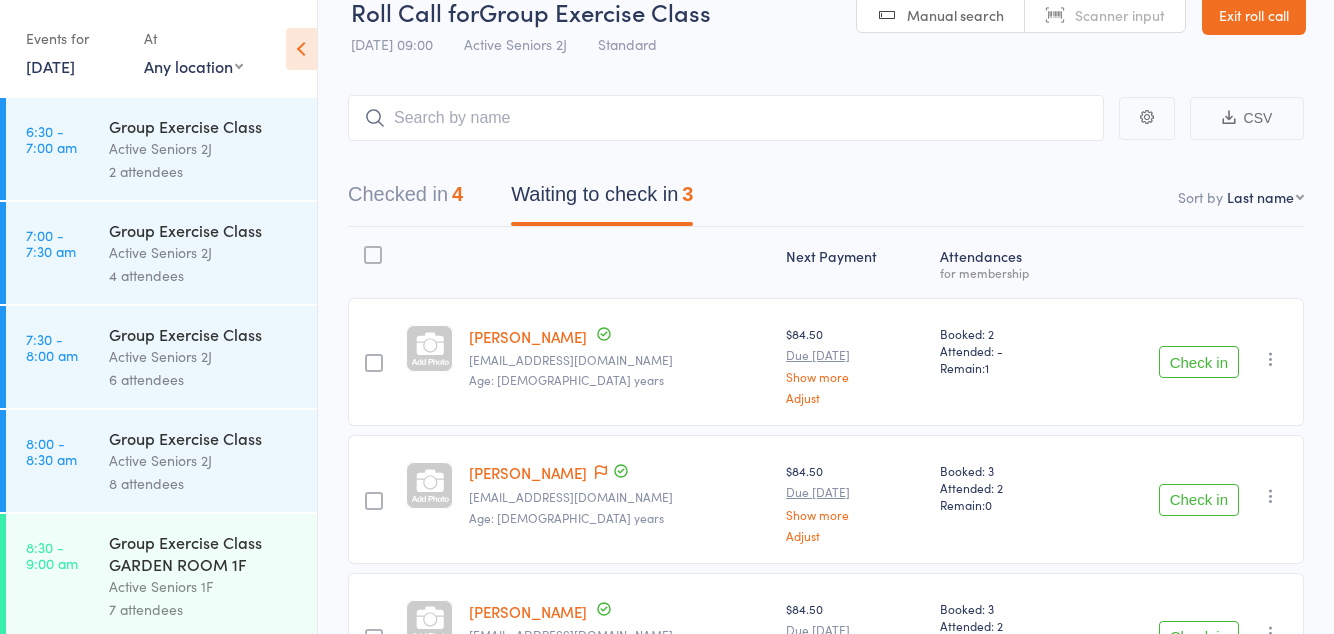 scroll, scrollTop: 0, scrollLeft: 0, axis: both 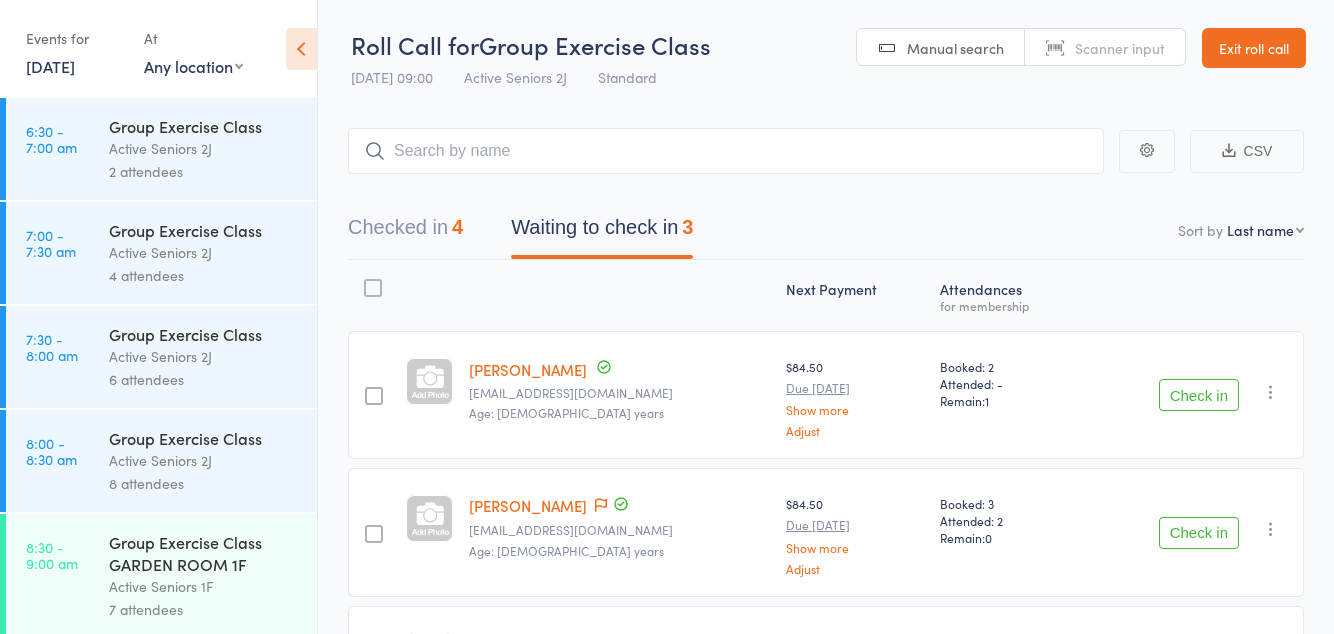 click at bounding box center [726, 151] 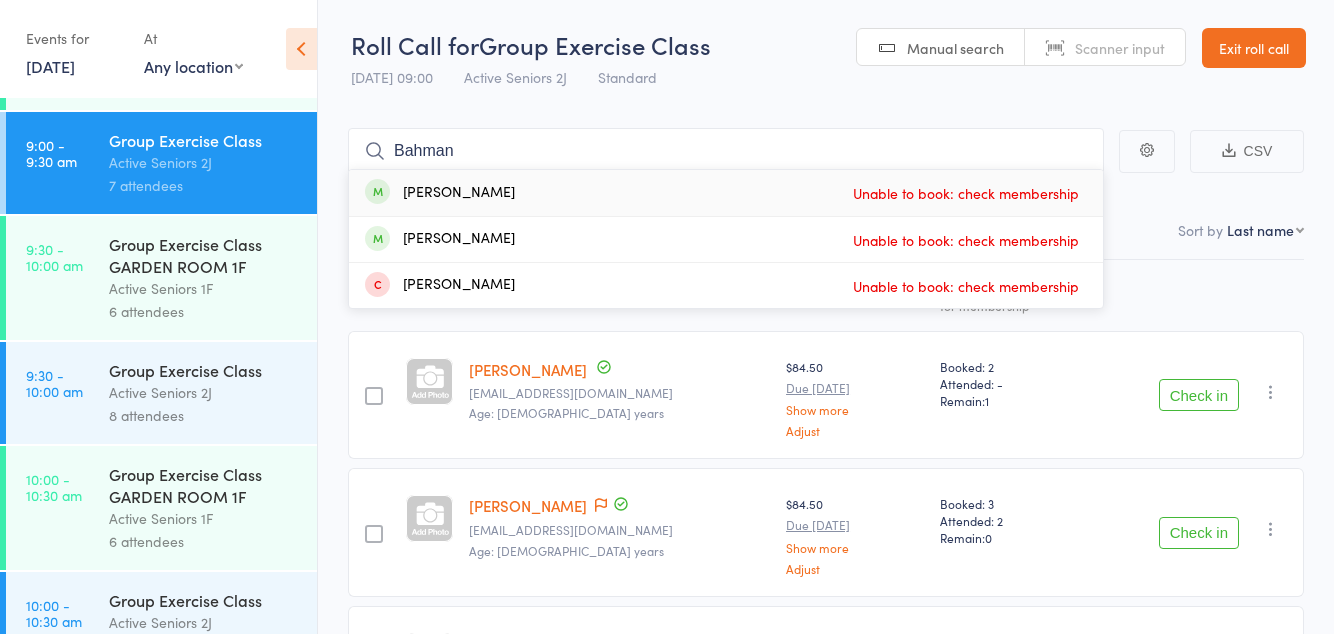 scroll, scrollTop: 759, scrollLeft: 0, axis: vertical 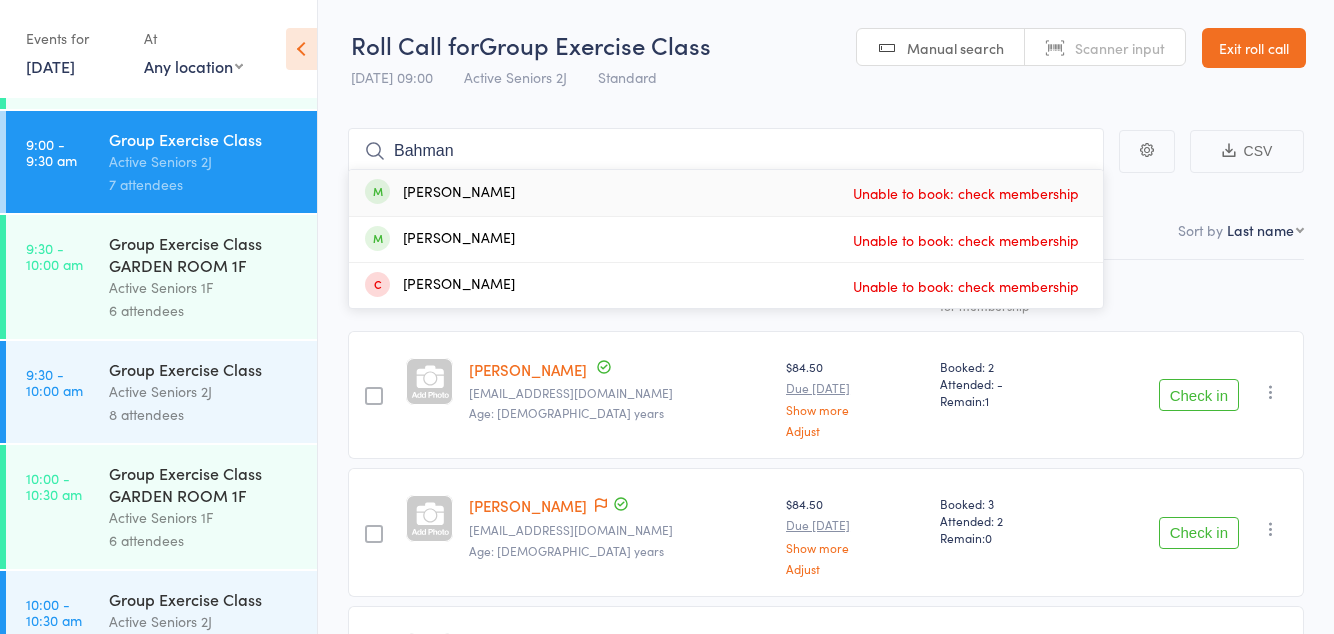 click on "Checked in  4 Waiting to check in  3" at bounding box center [826, 232] 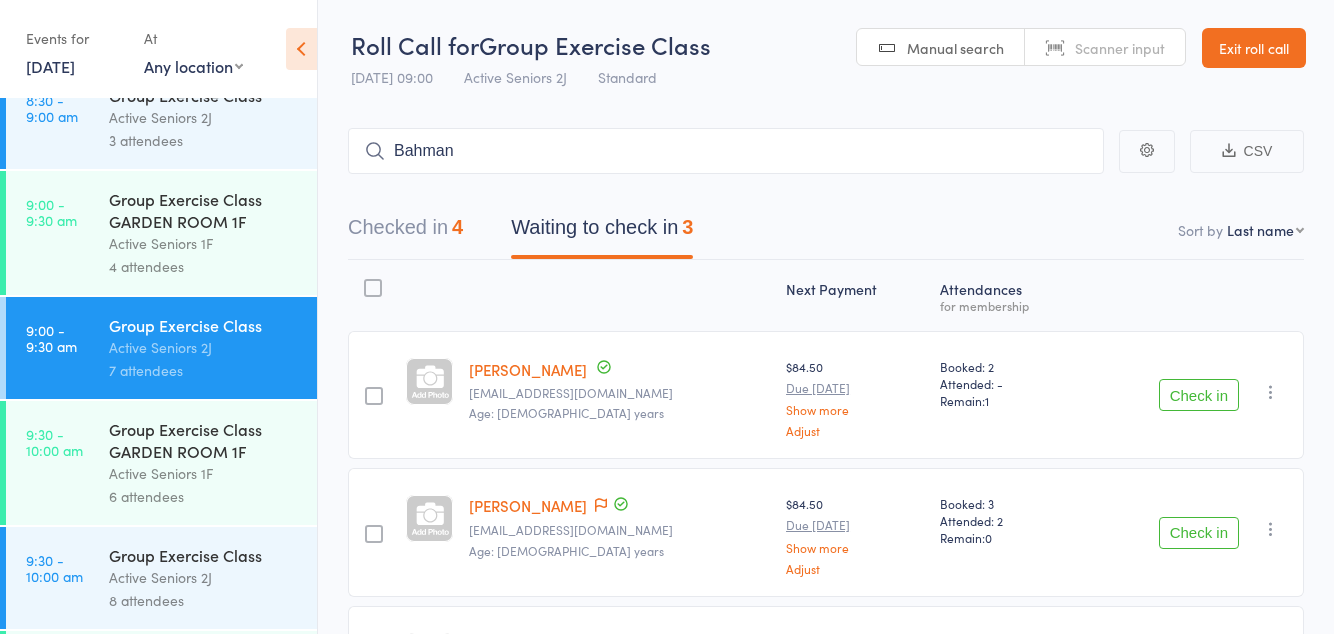 scroll, scrollTop: 572, scrollLeft: 0, axis: vertical 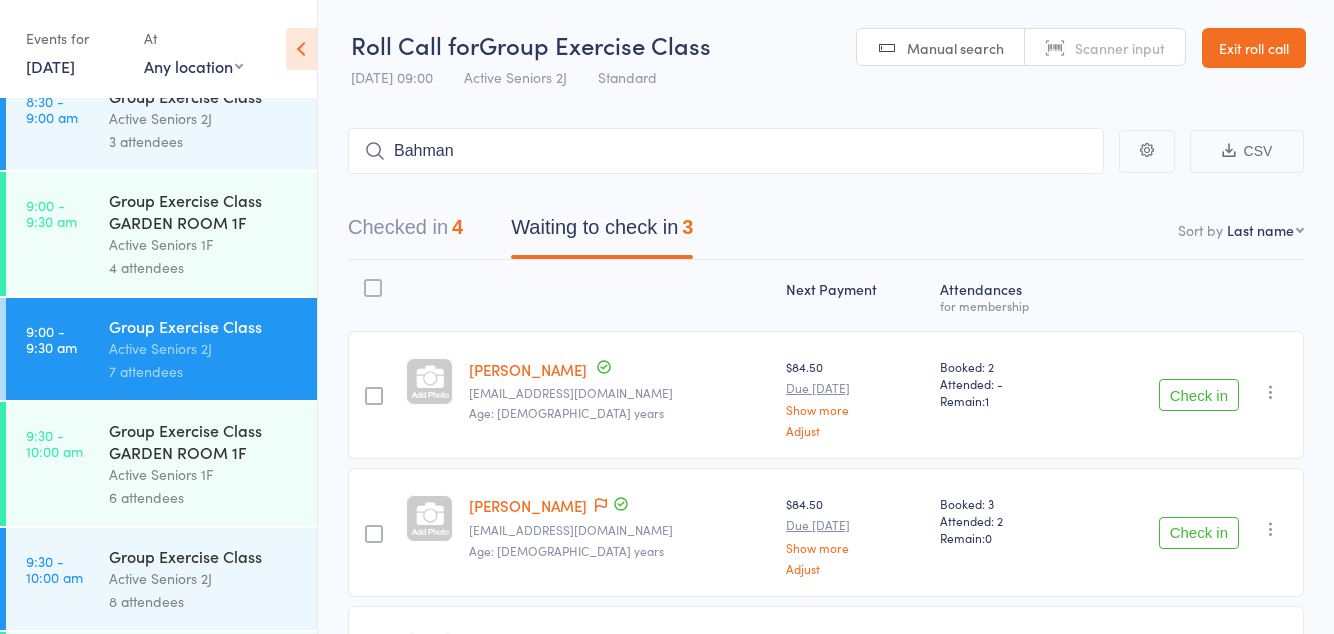 type on "Bahman" 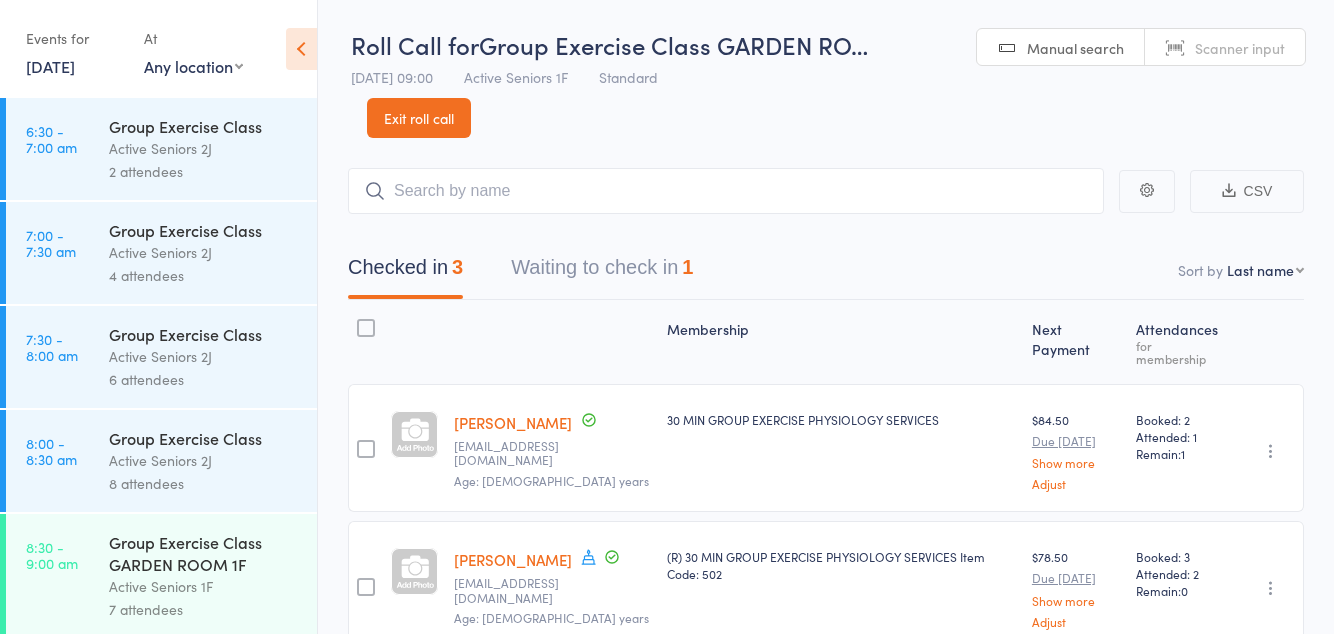 click on "Waiting to check in  1" at bounding box center [602, 272] 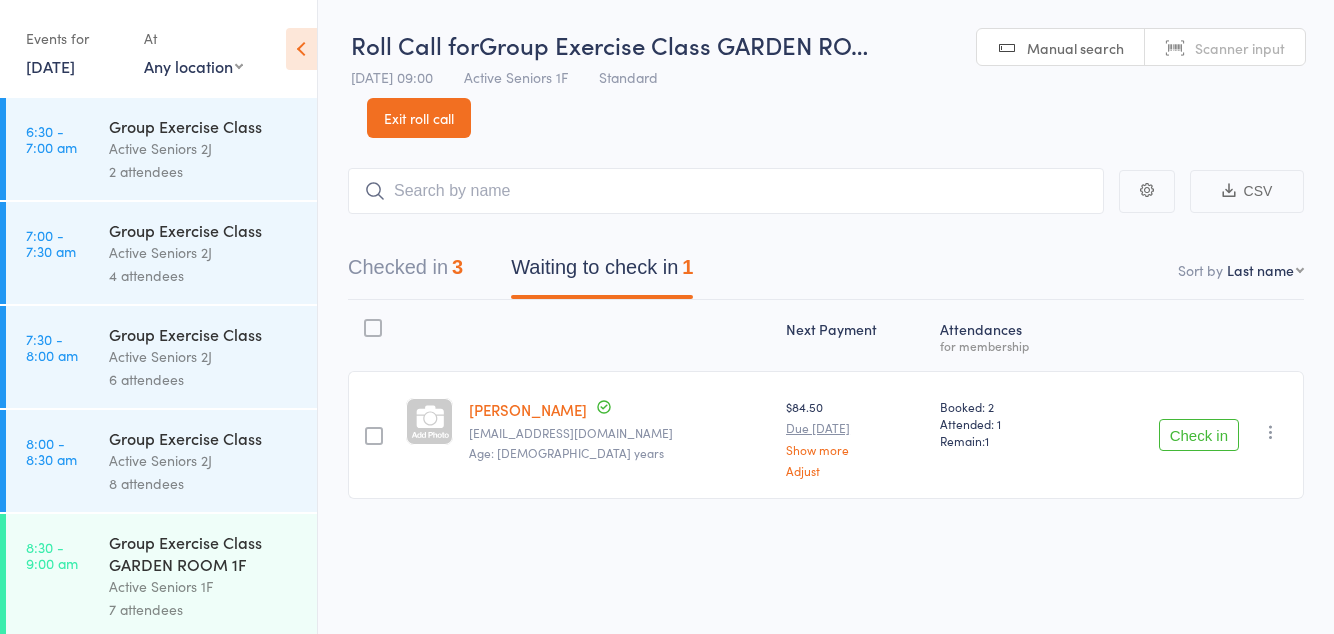 click on "Check in" at bounding box center [1199, 435] 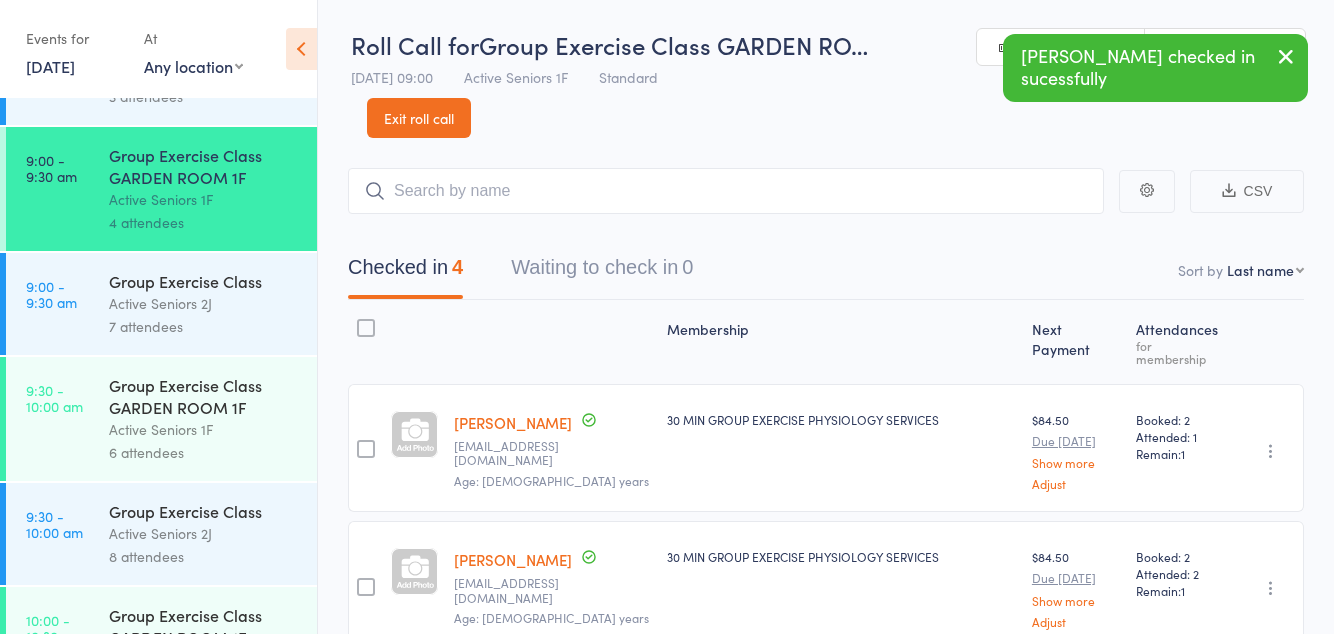 scroll, scrollTop: 656, scrollLeft: 0, axis: vertical 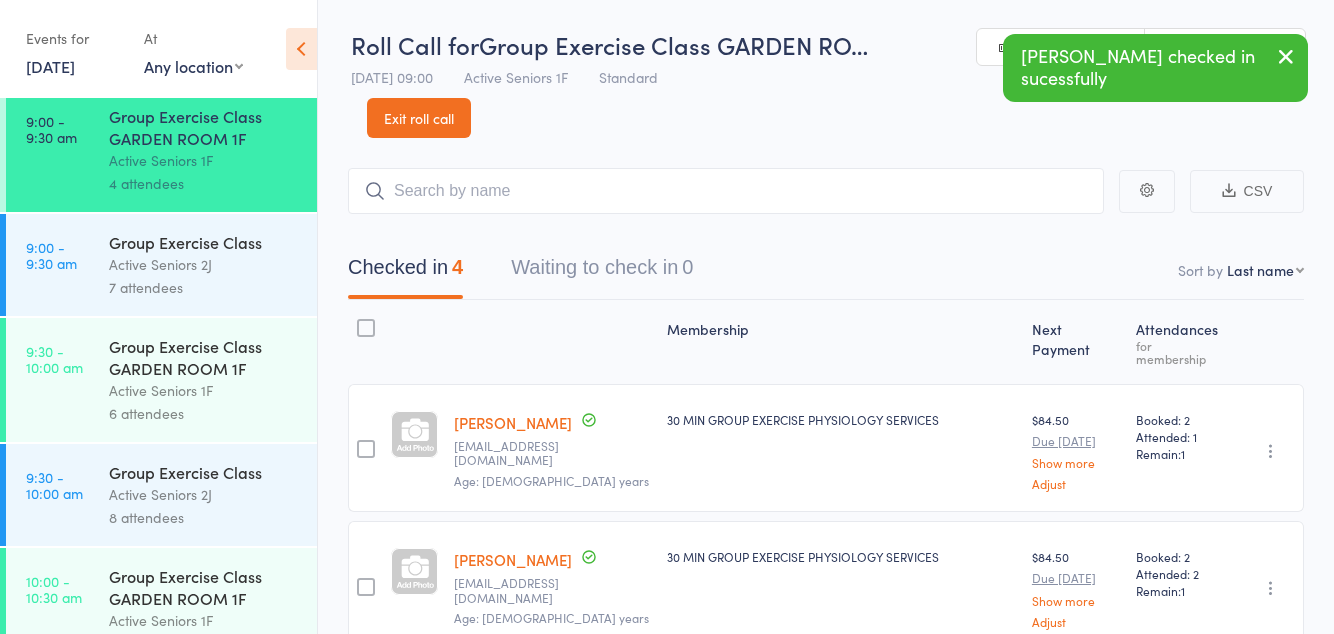 click on "Active Seniors 2J" at bounding box center (204, 494) 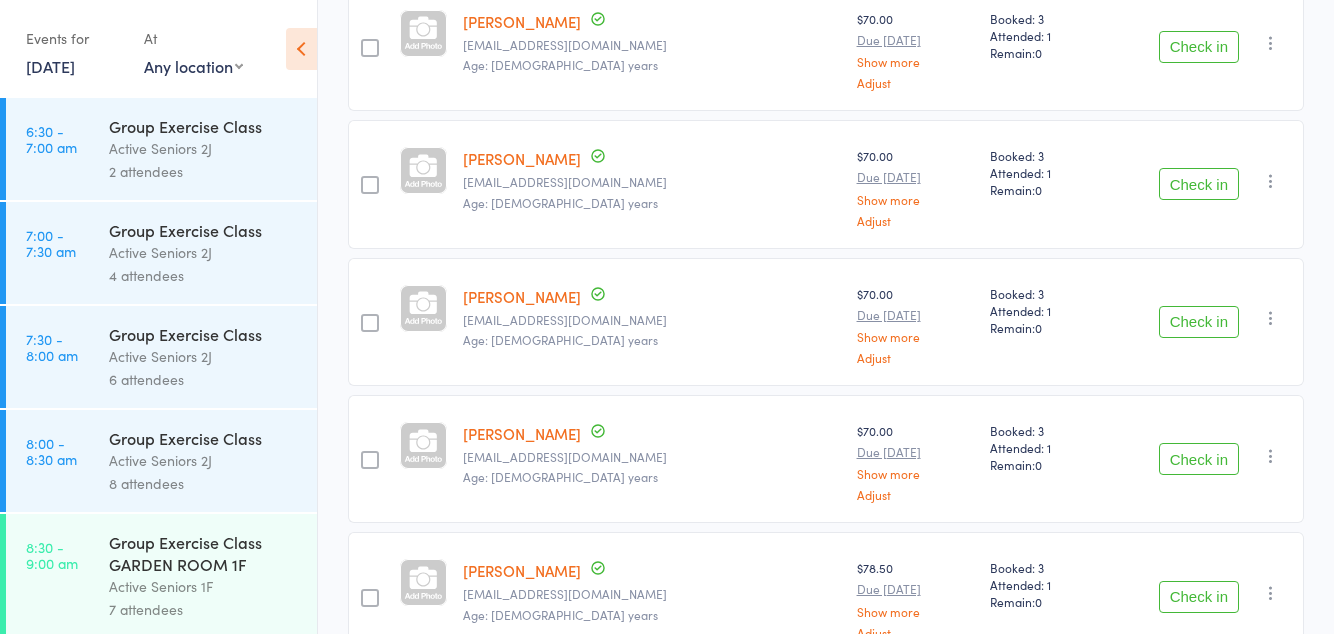 scroll, scrollTop: 771, scrollLeft: 0, axis: vertical 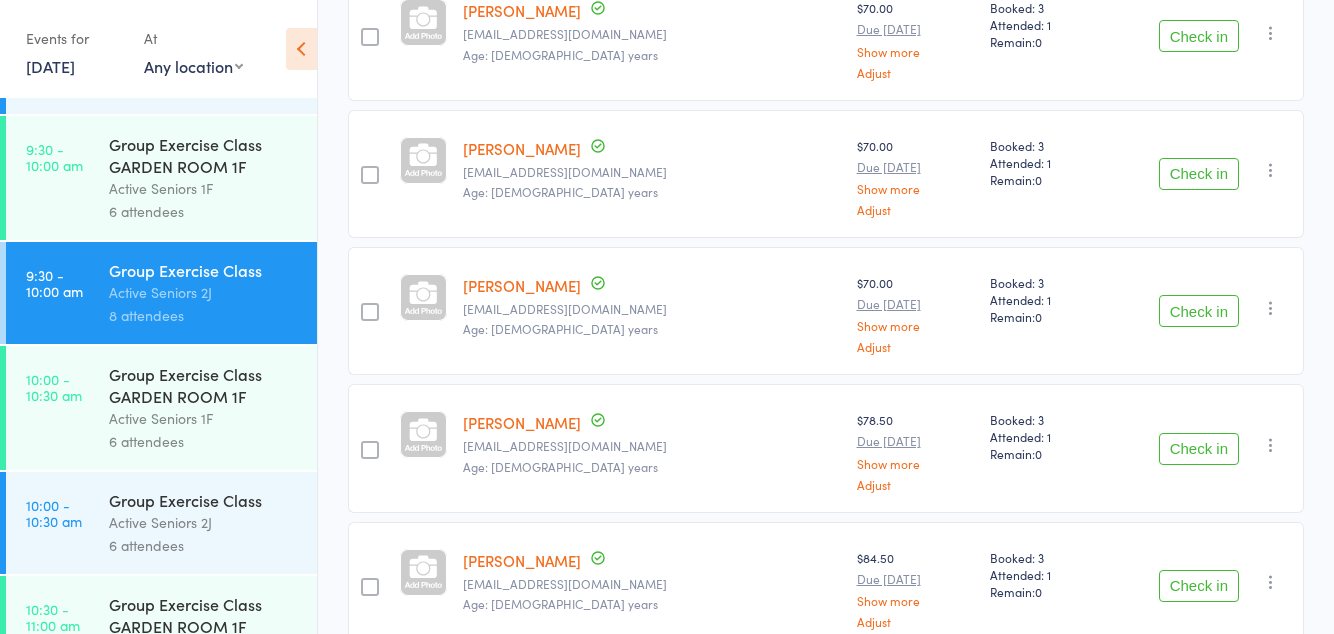 click on "6 attendees" at bounding box center [204, 211] 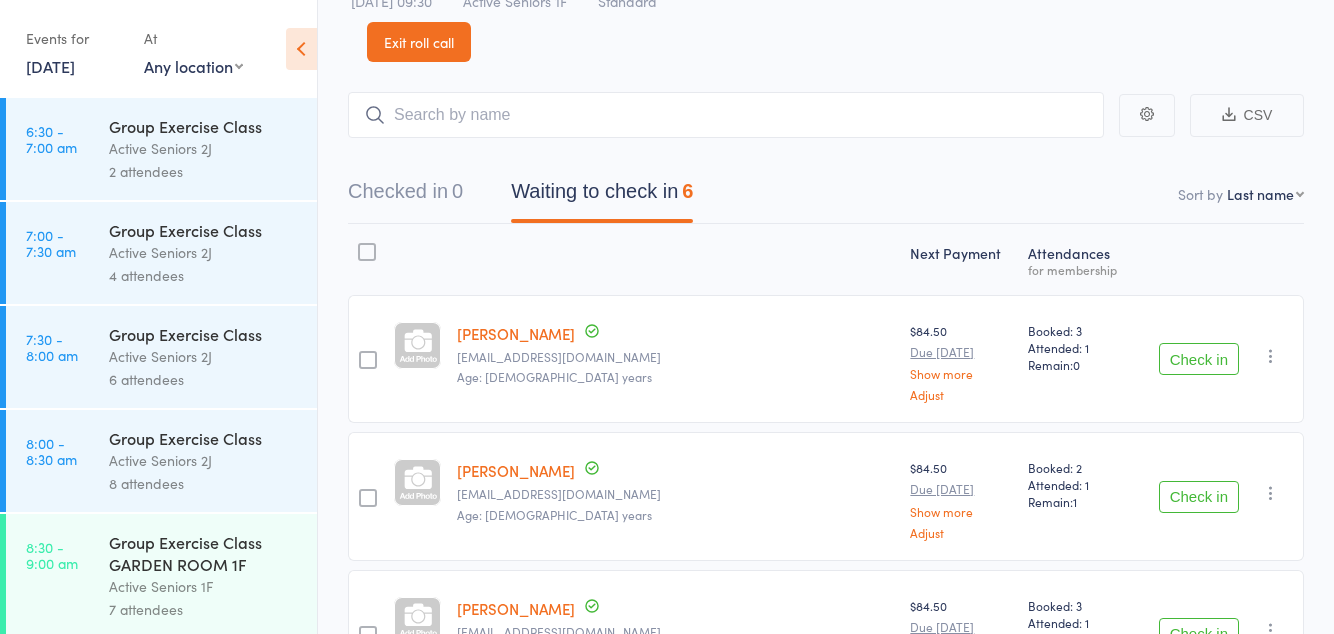 scroll, scrollTop: 0, scrollLeft: 0, axis: both 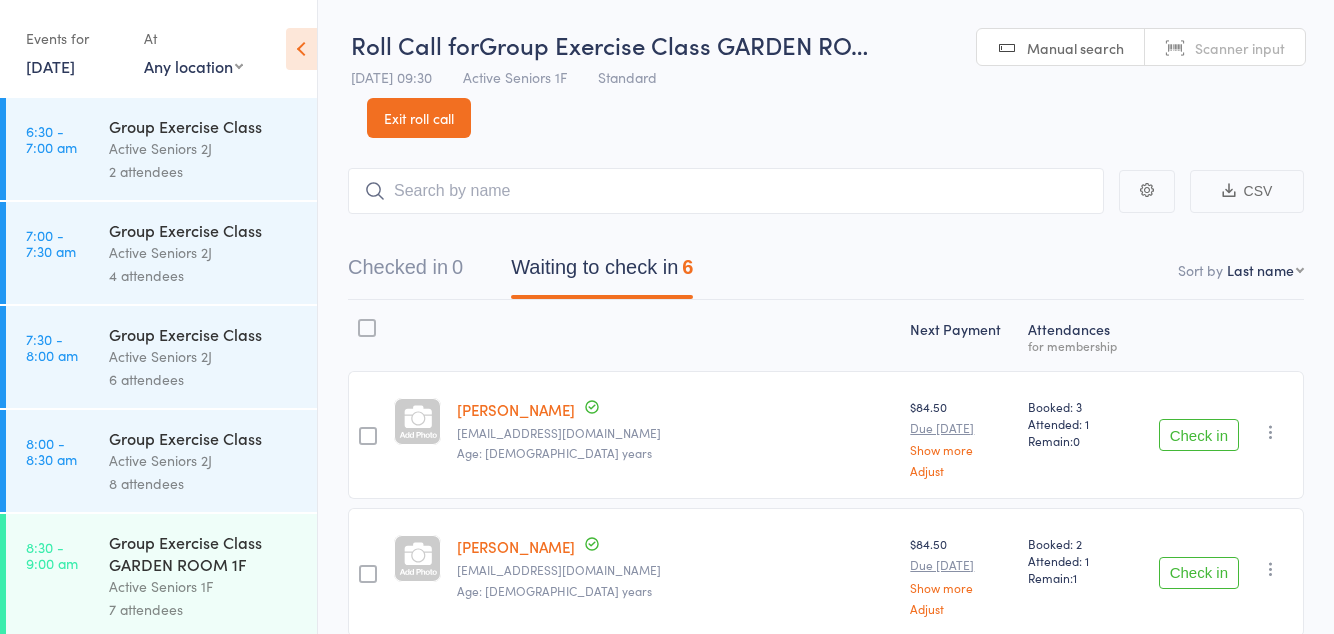 click on "Exit roll call" at bounding box center [419, 118] 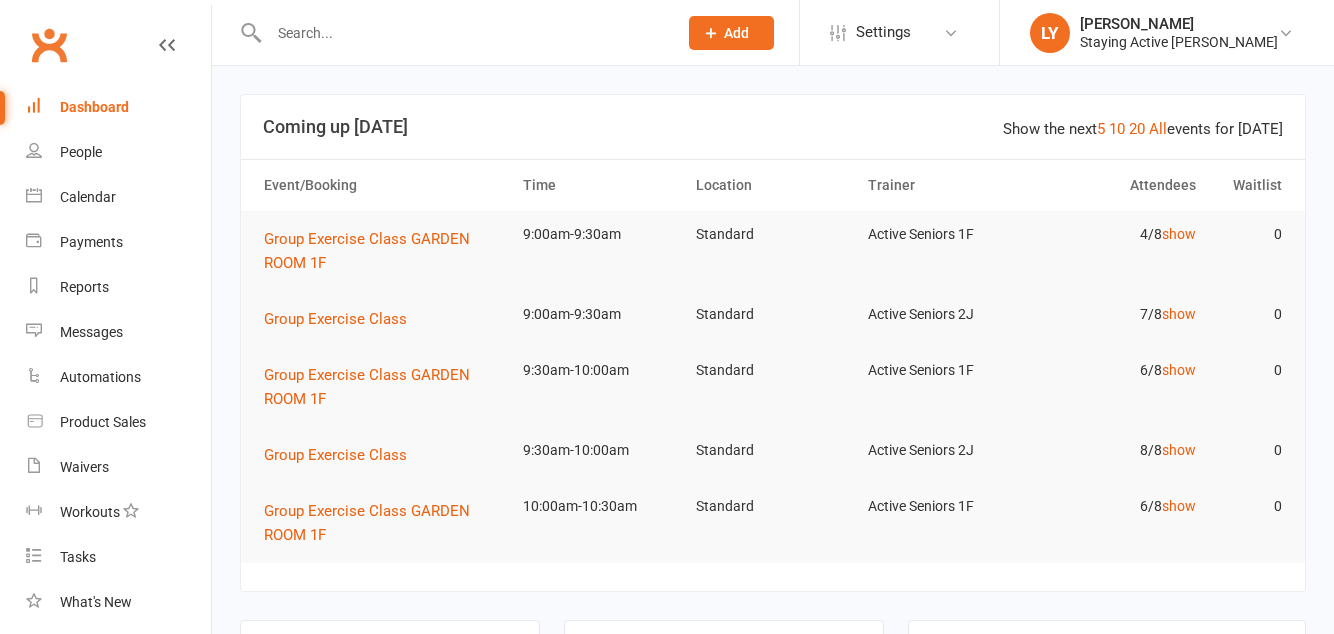 scroll, scrollTop: 0, scrollLeft: 0, axis: both 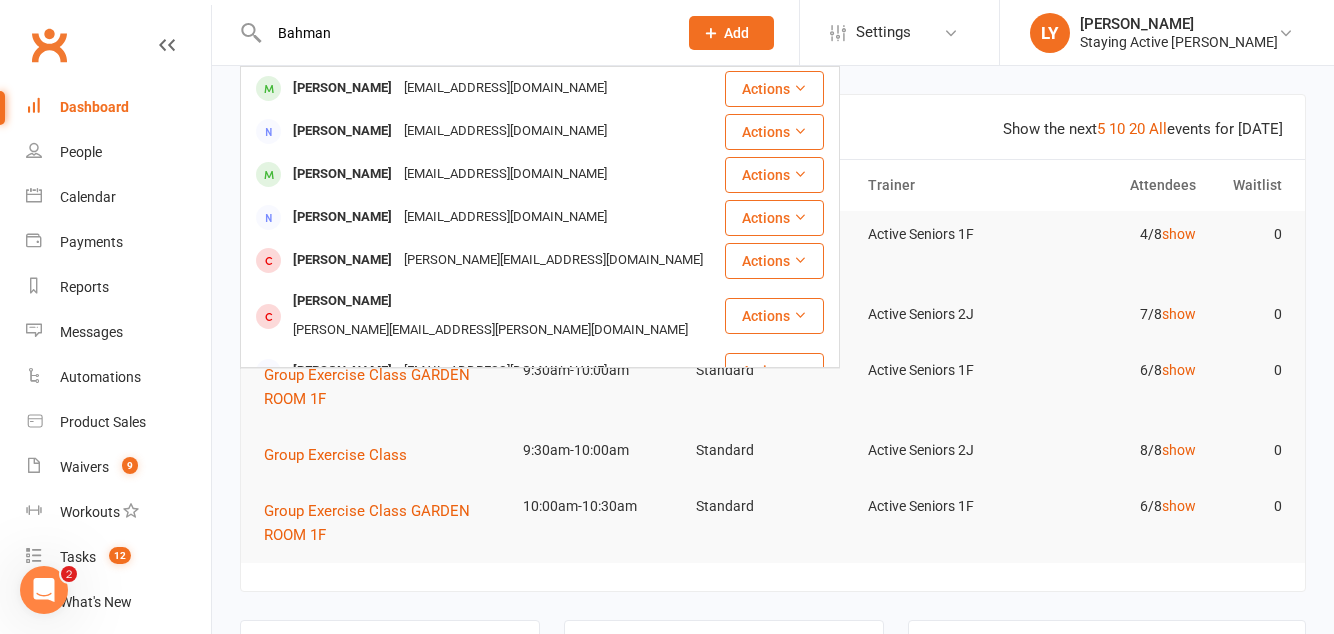 type on "Bahman" 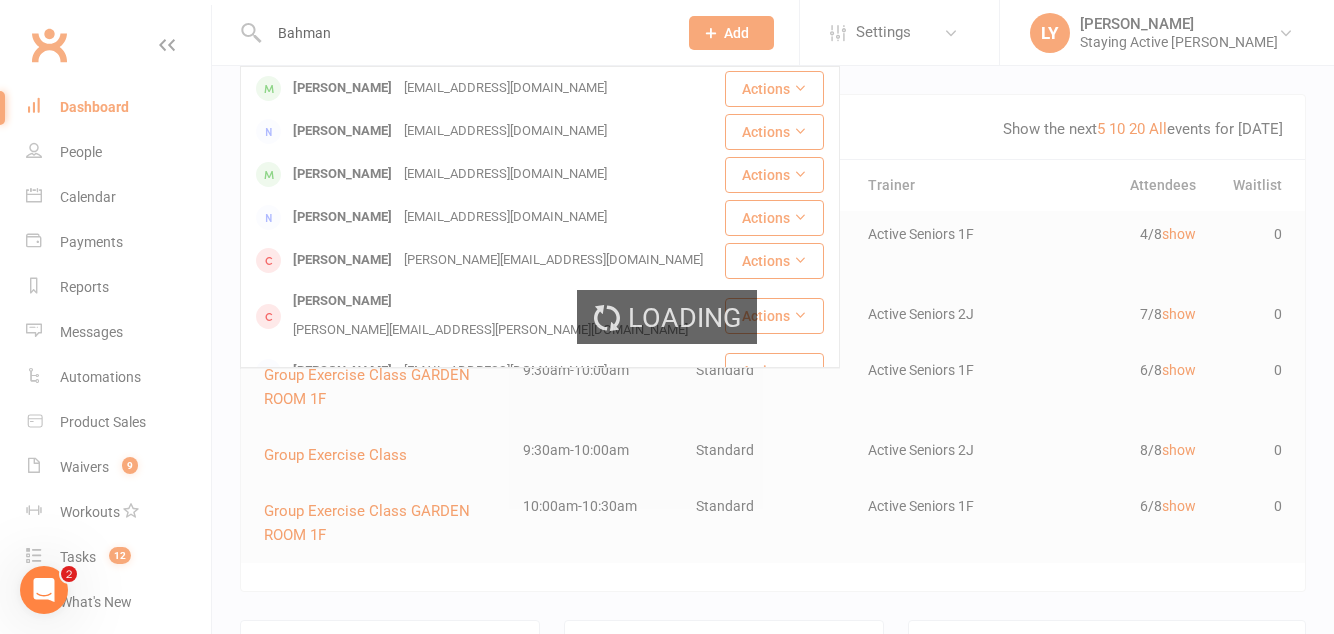 type 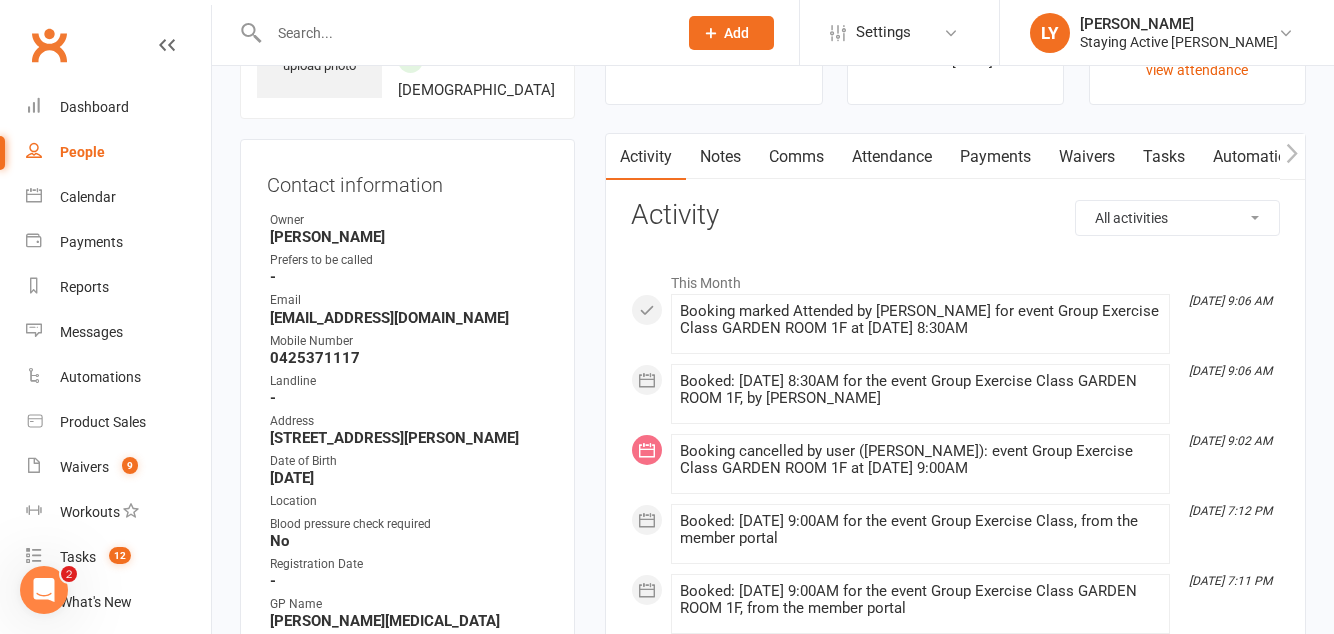 scroll, scrollTop: 172, scrollLeft: 0, axis: vertical 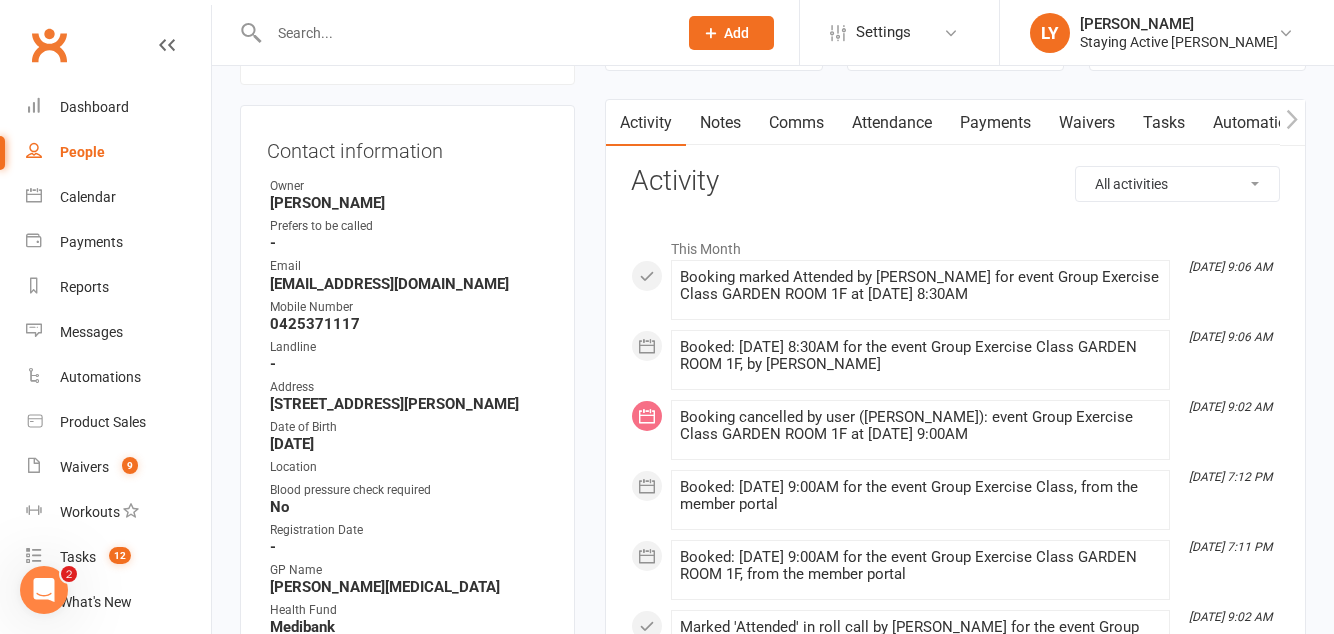 click on "Attendance" at bounding box center [892, 123] 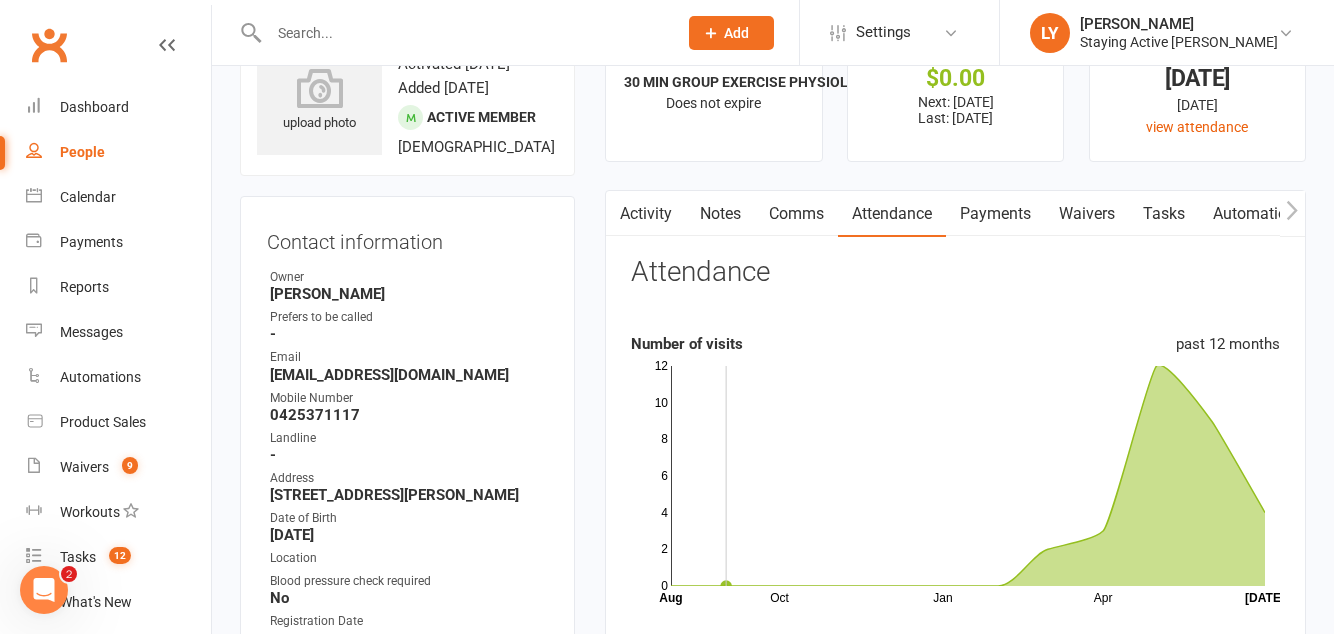 scroll, scrollTop: 0, scrollLeft: 0, axis: both 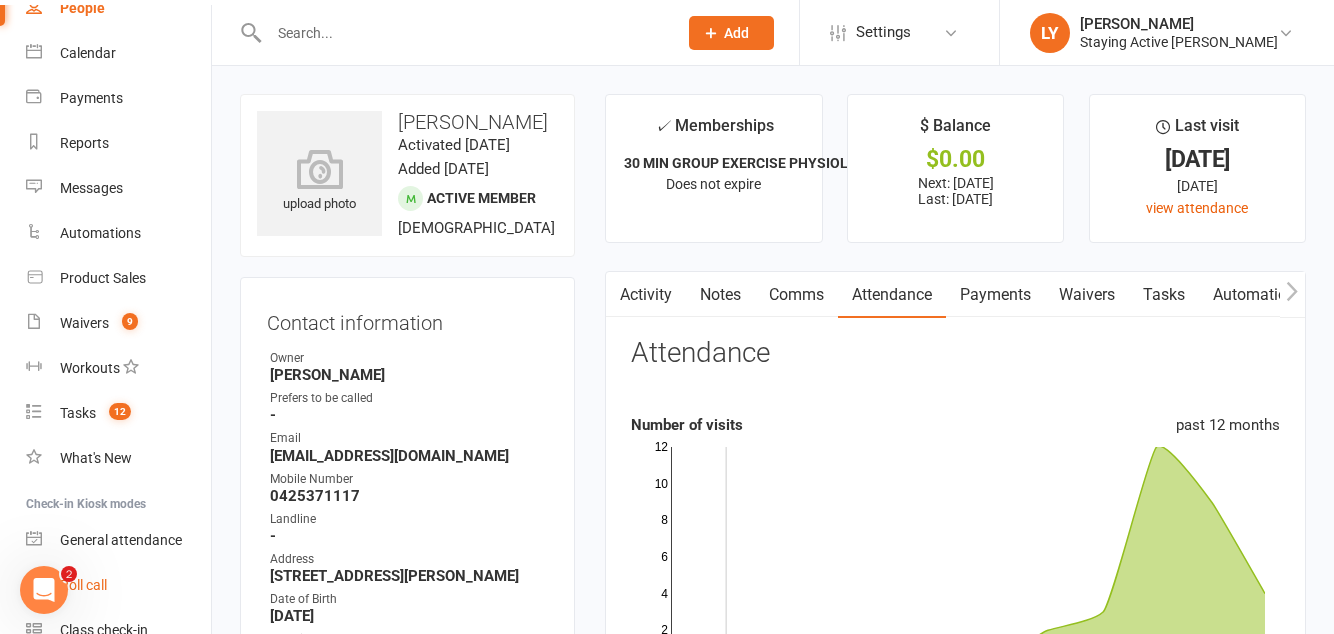 click on "Roll call" at bounding box center [118, 585] 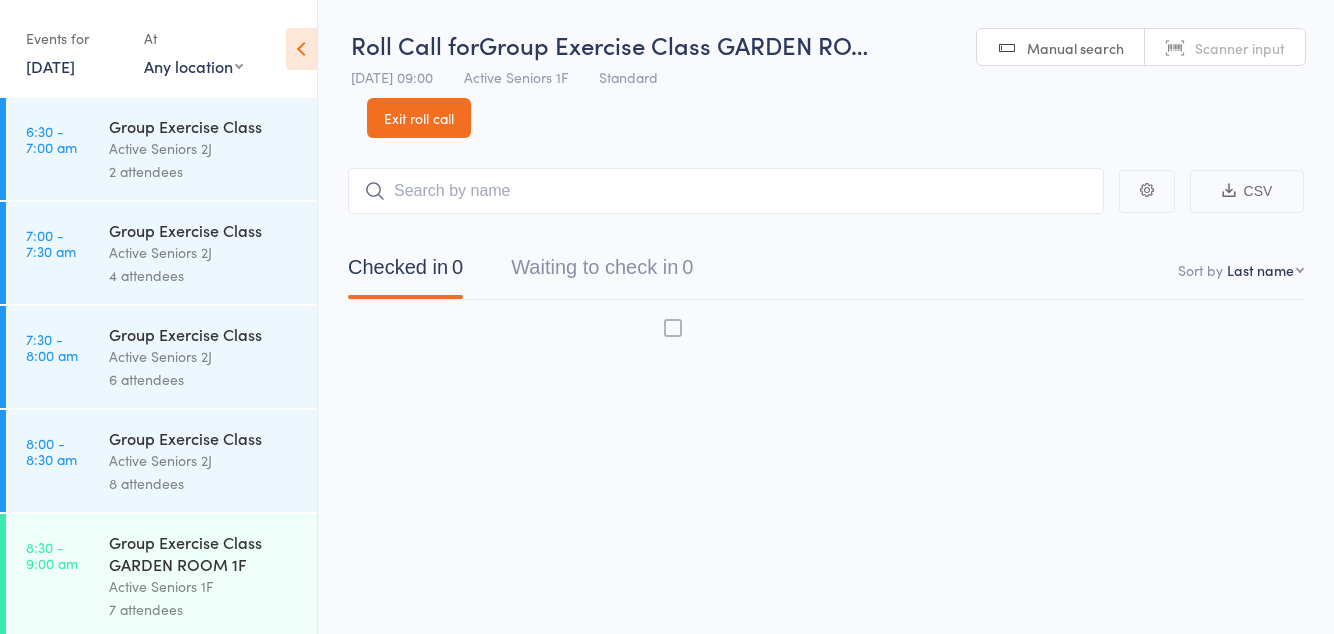 scroll, scrollTop: 0, scrollLeft: 0, axis: both 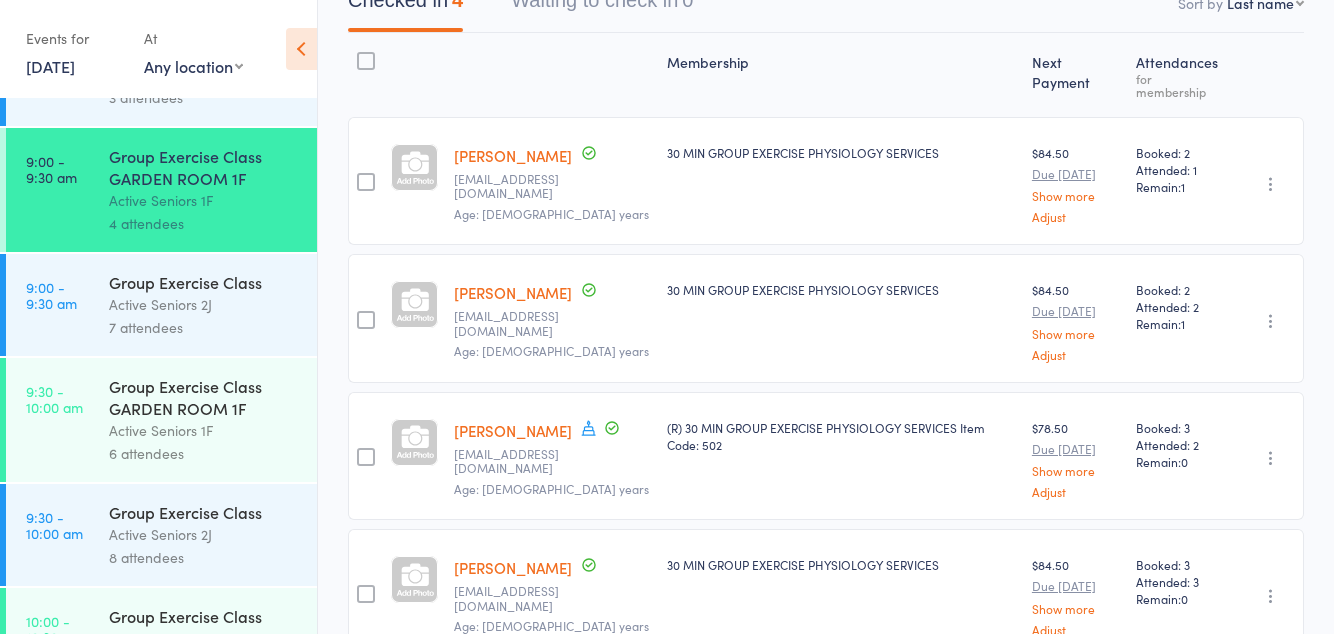 click on "Group Exercise Class GARDEN ROOM 1F" at bounding box center [204, 397] 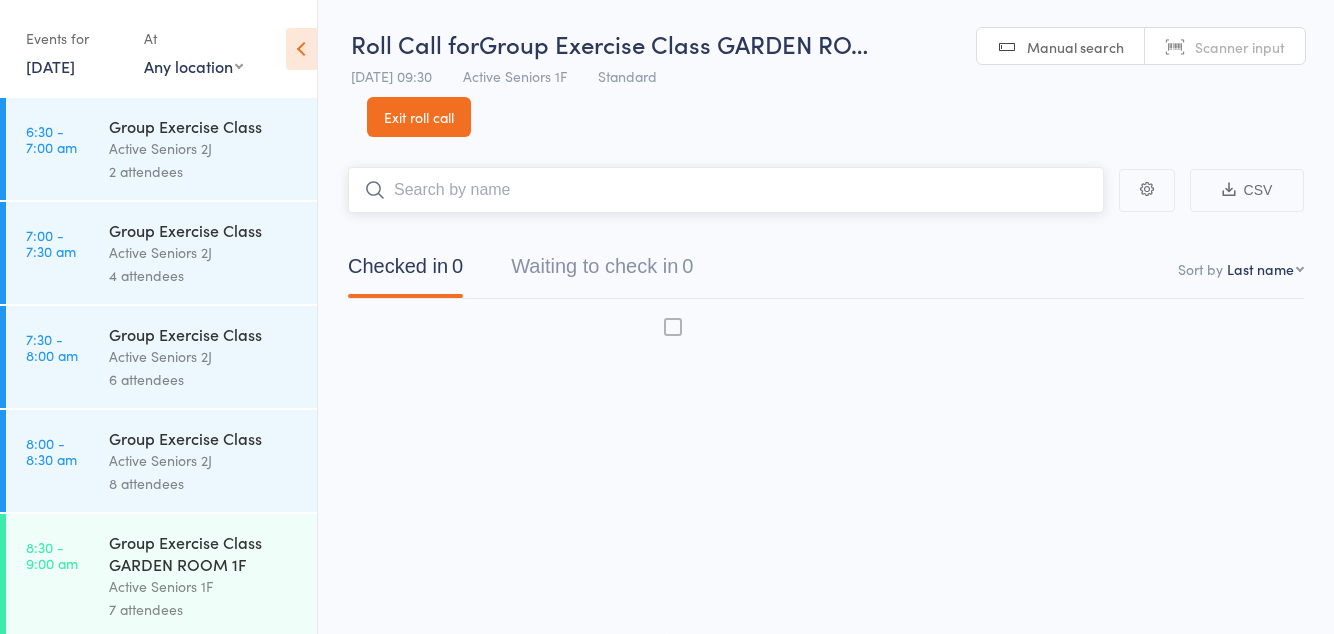 scroll, scrollTop: 0, scrollLeft: 0, axis: both 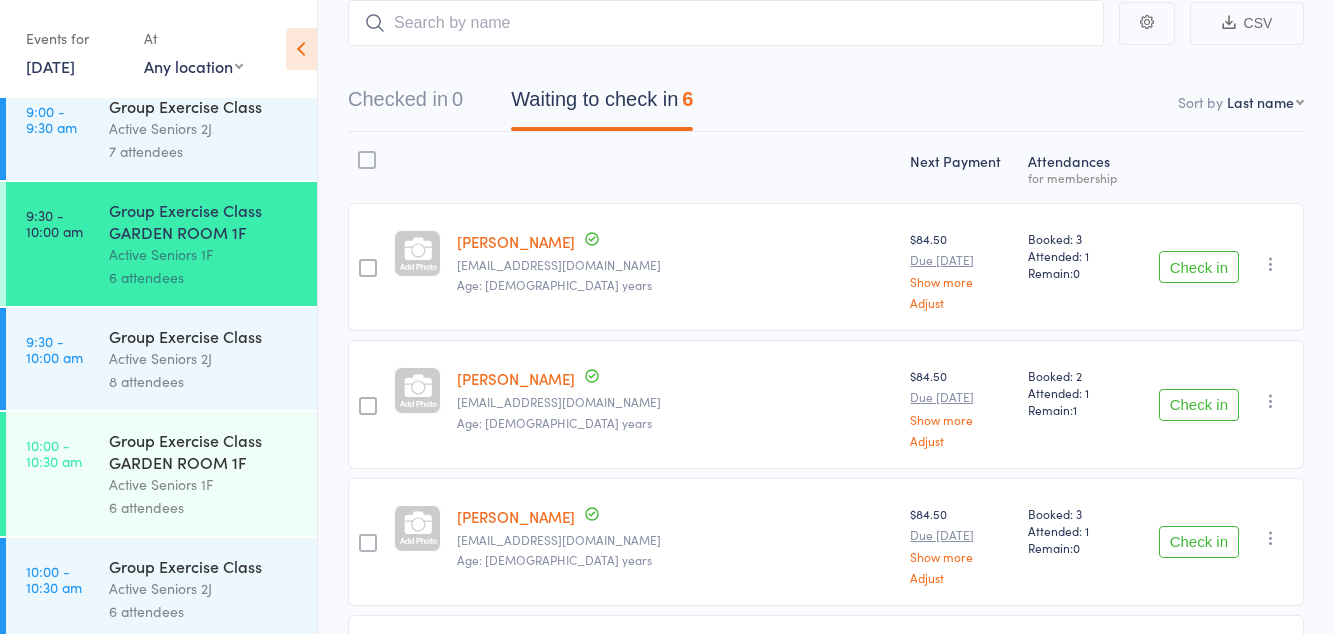 click on "Check in" at bounding box center [1199, 405] 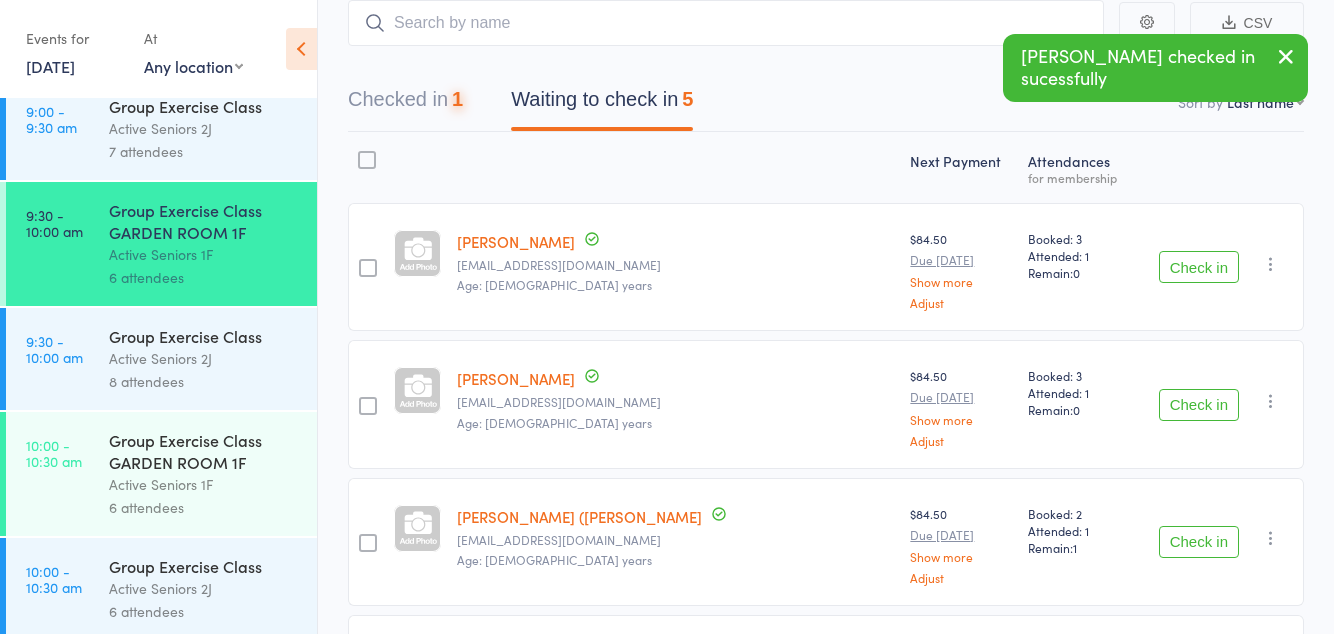 click on "Check in" at bounding box center [1199, 405] 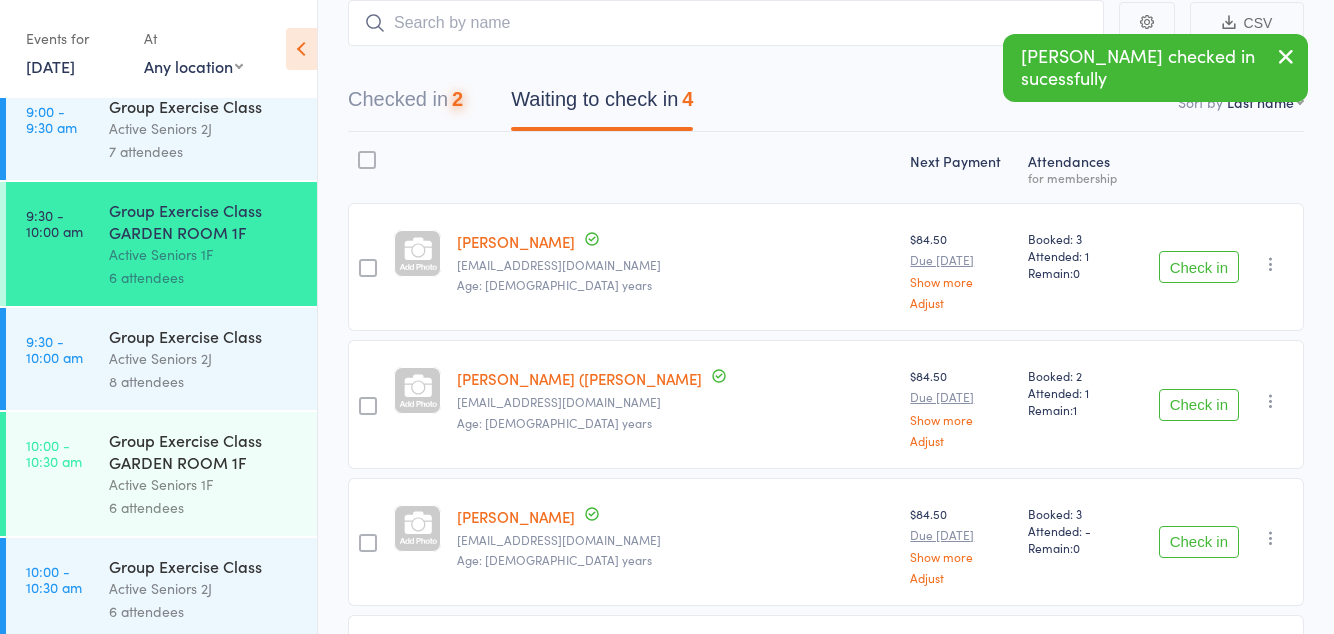 click on "Check in" at bounding box center (1199, 405) 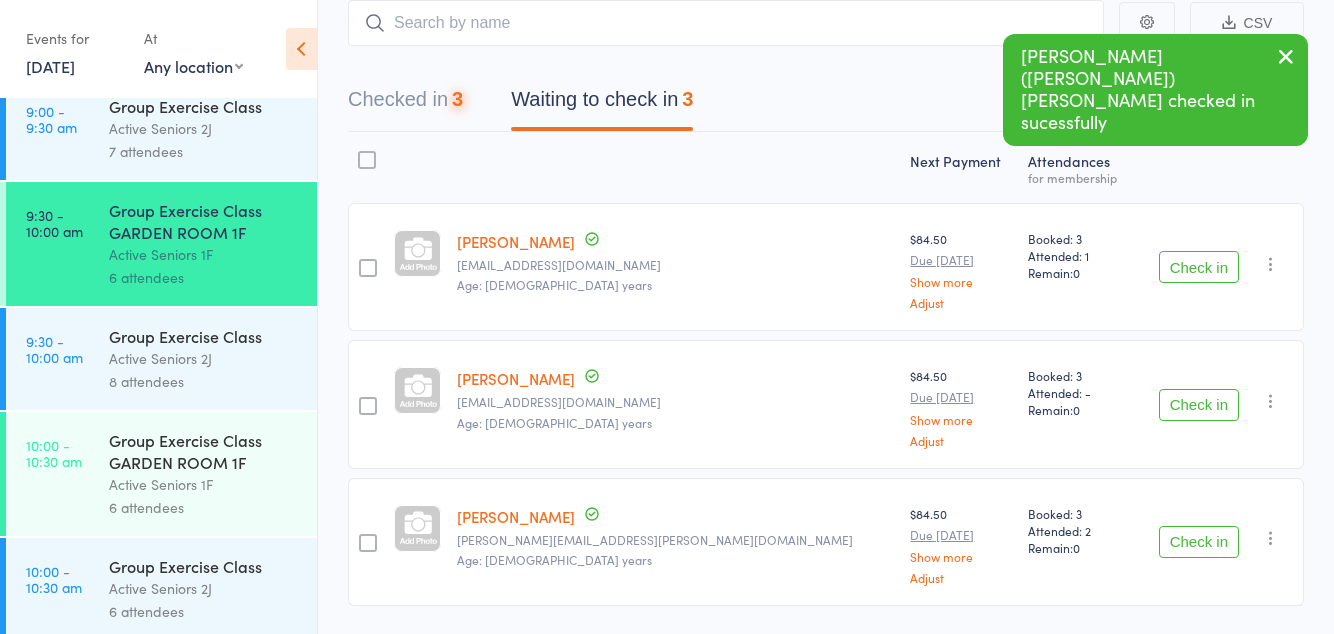 scroll, scrollTop: 131, scrollLeft: 0, axis: vertical 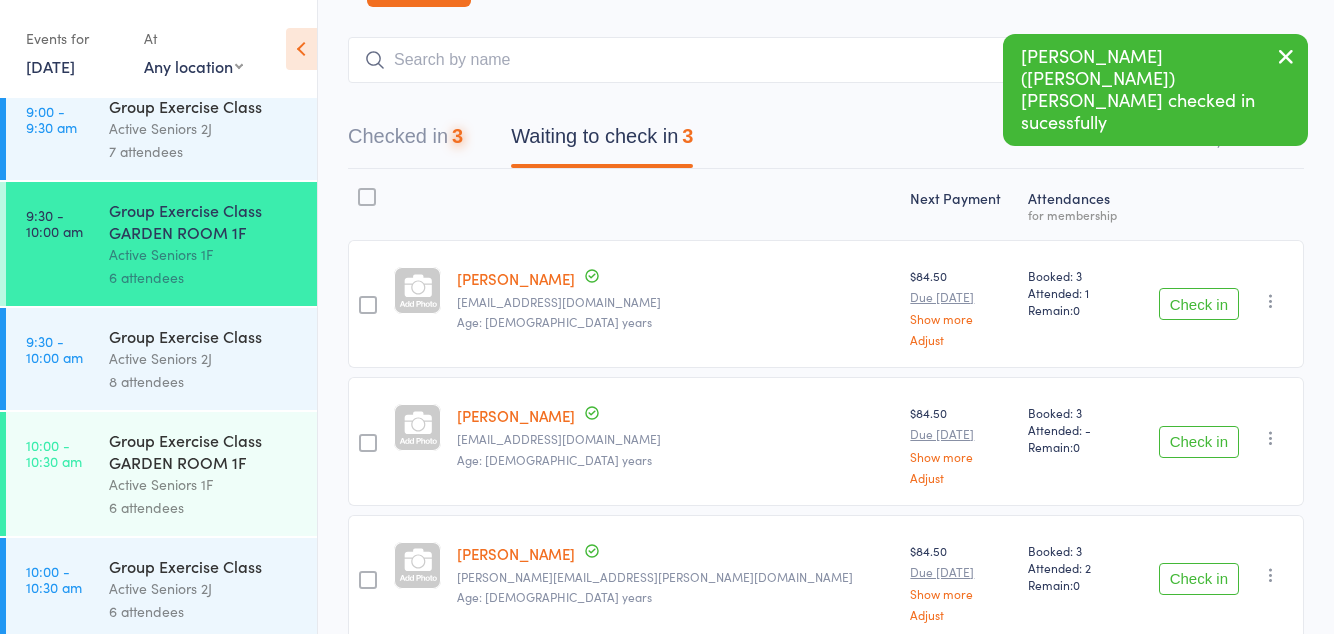 click on "Check in" at bounding box center [1199, 442] 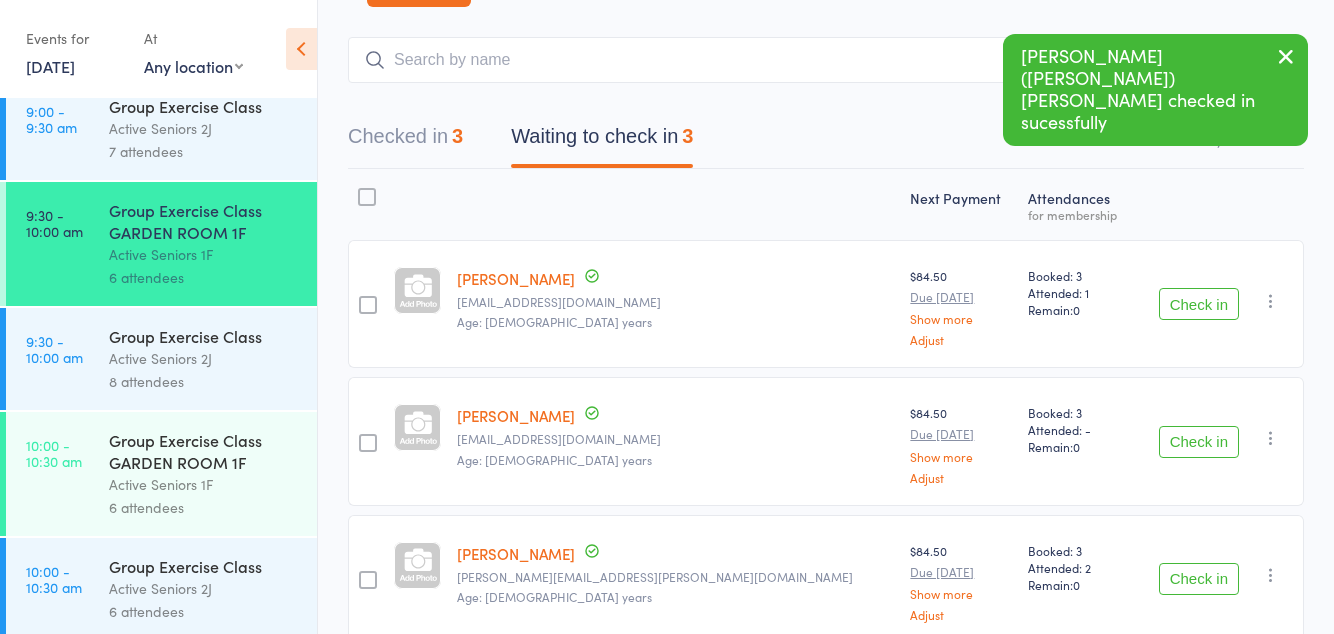 scroll, scrollTop: 0, scrollLeft: 0, axis: both 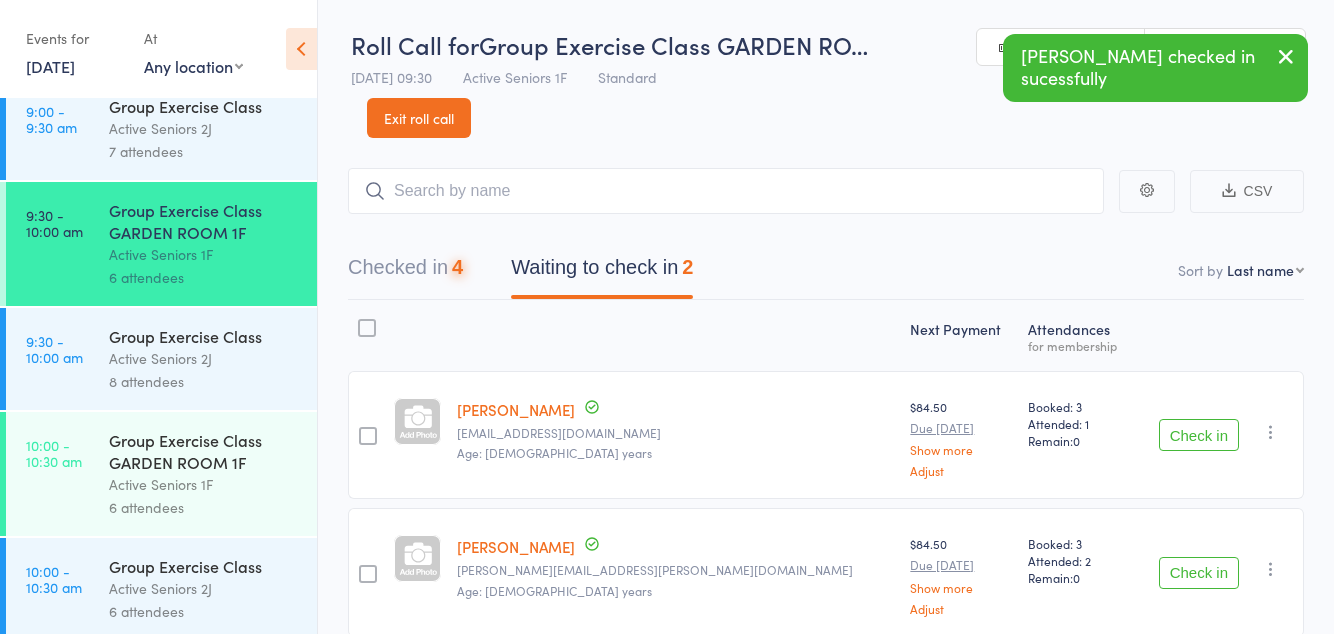 click on "Check in Check in Send message Add Note Add Task Add Flag Remove Mark absent" at bounding box center [1219, 572] 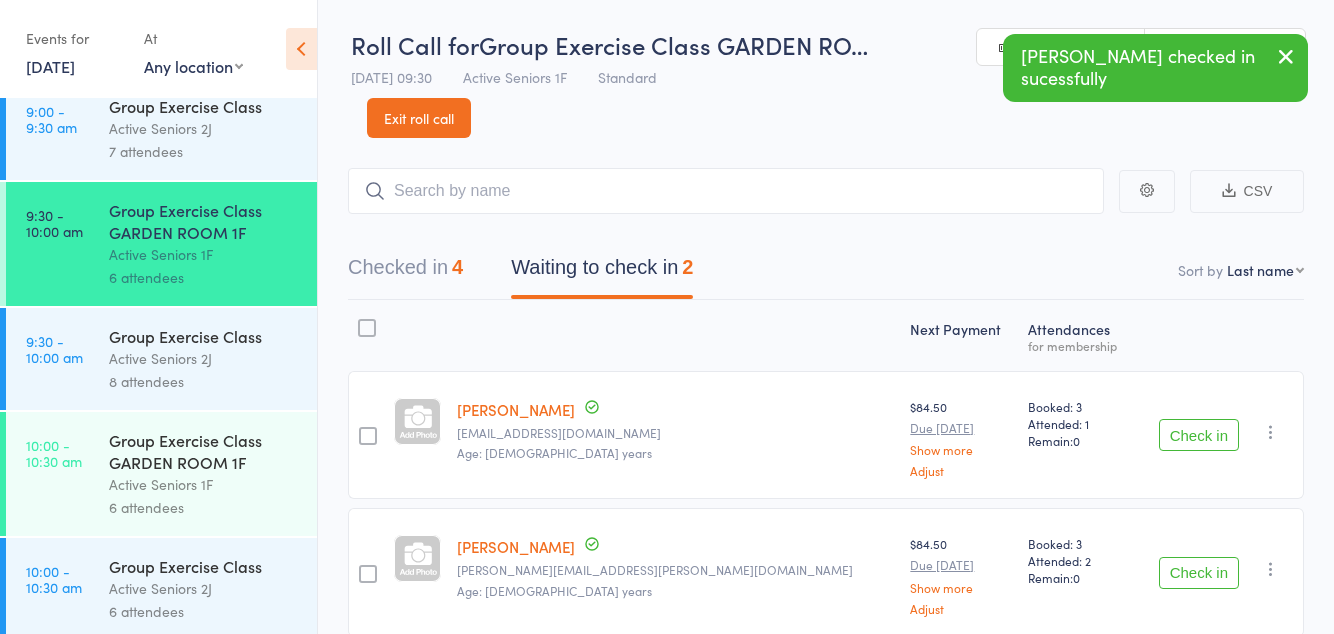 click on "Check in" at bounding box center [1199, 573] 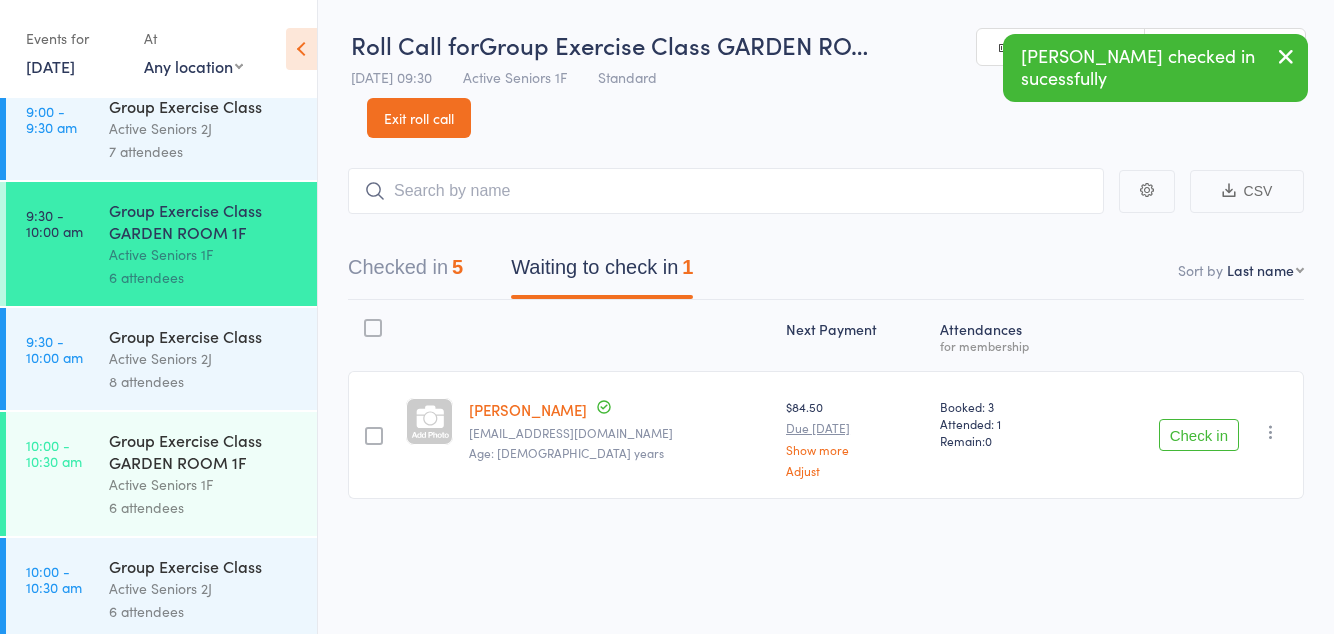 click on "Check in" at bounding box center (1199, 435) 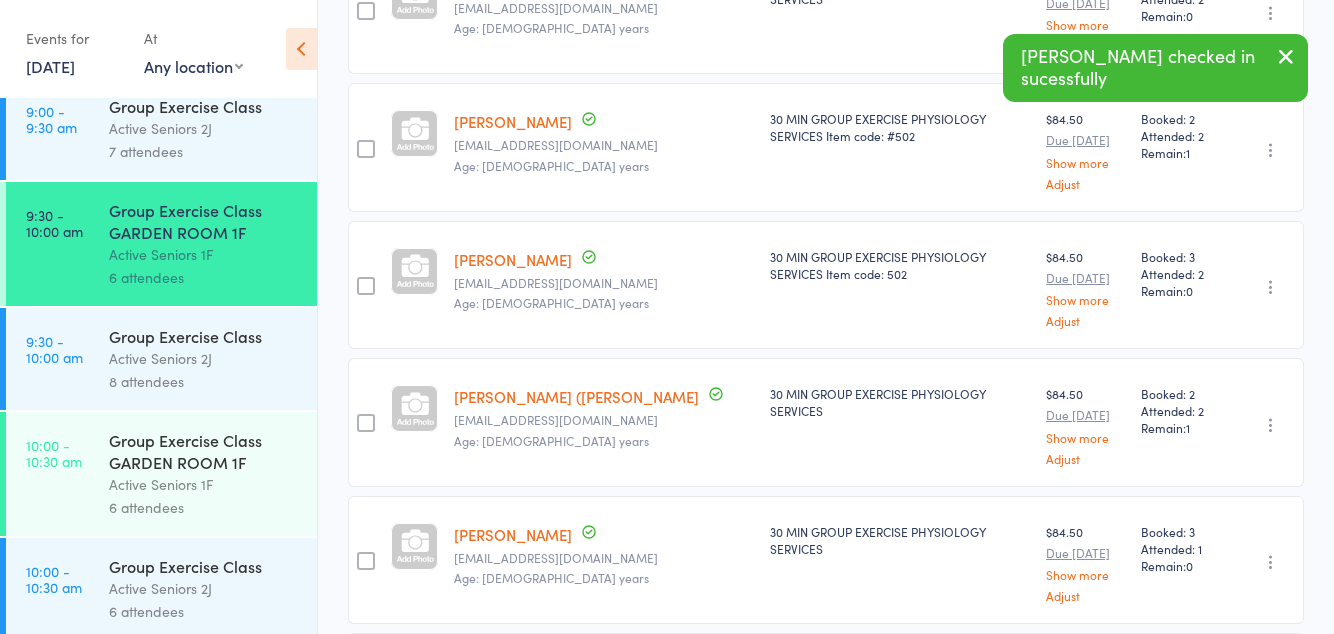scroll, scrollTop: 539, scrollLeft: 0, axis: vertical 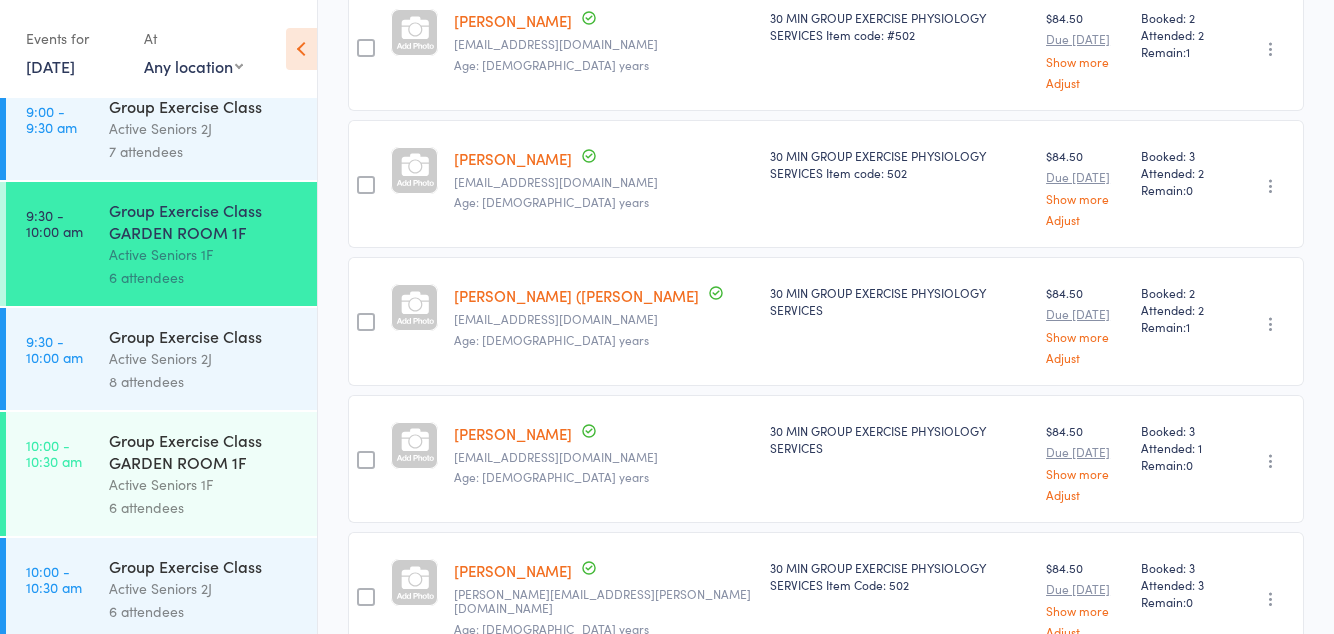 click on "Active Seniors 1F" at bounding box center (204, 484) 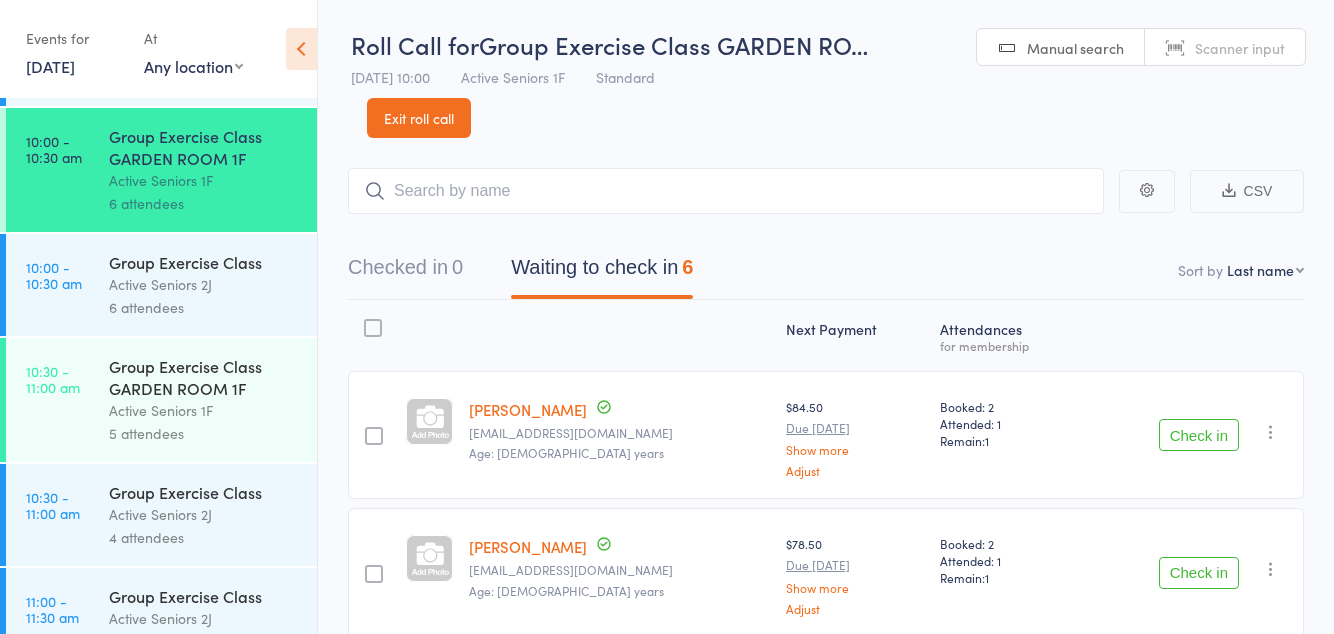 scroll, scrollTop: 945, scrollLeft: 0, axis: vertical 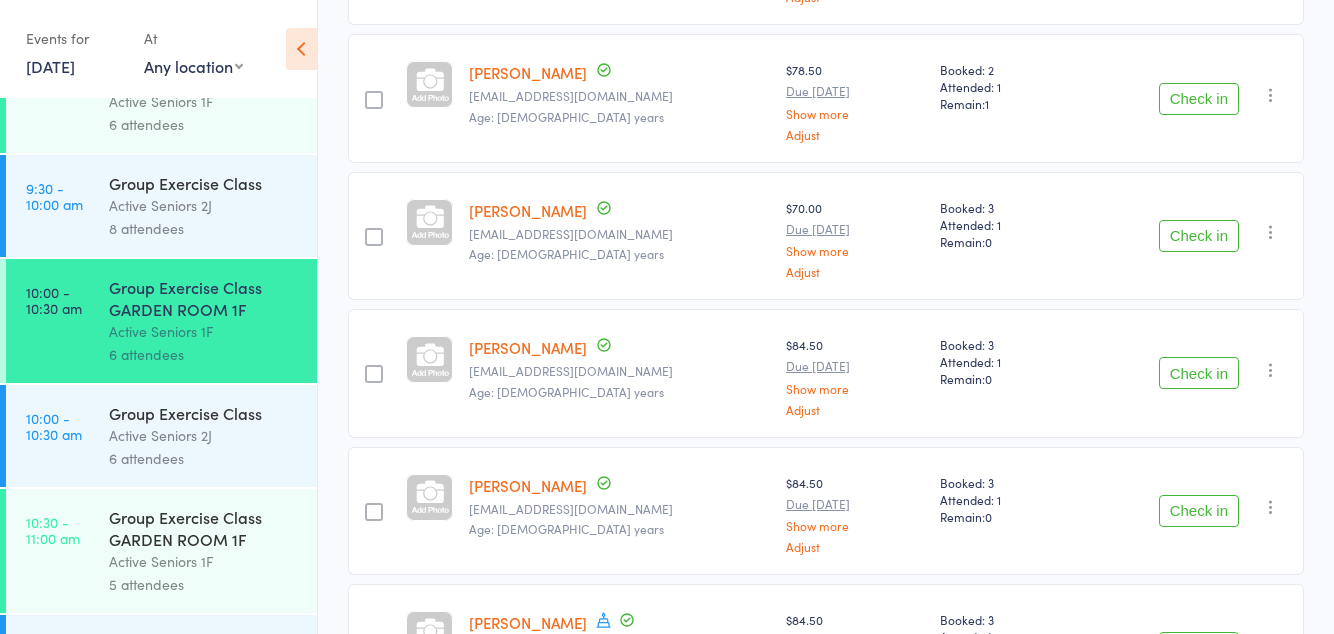 click at bounding box center [604, 622] 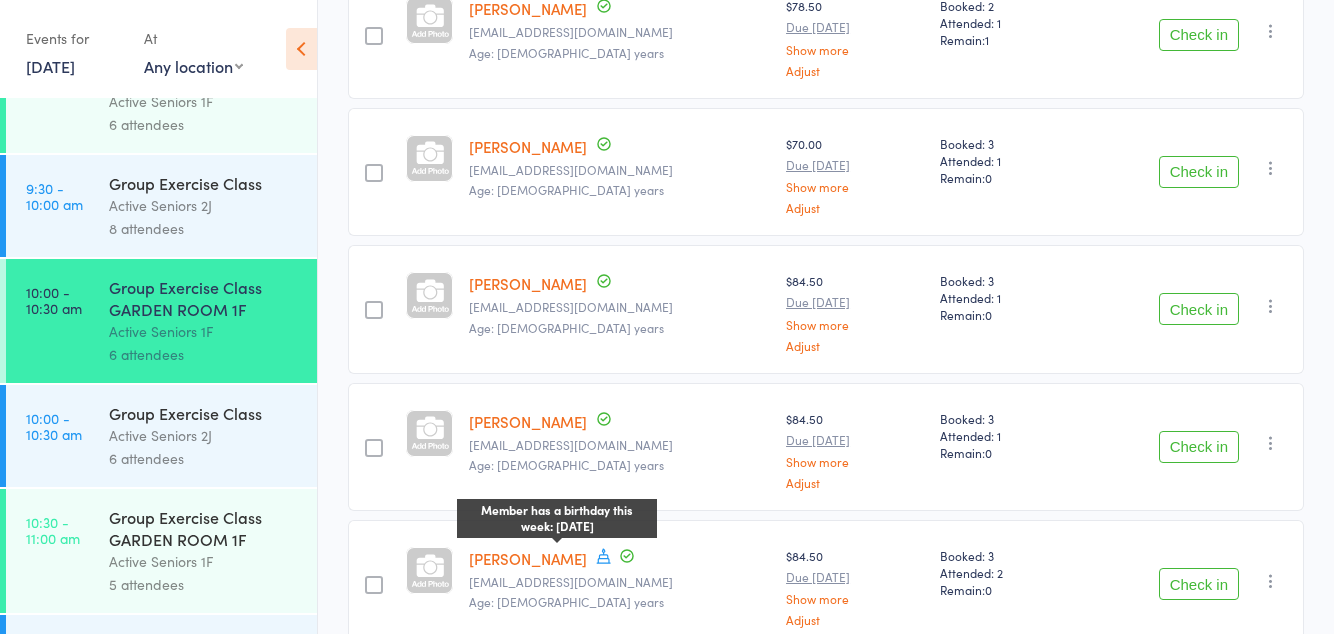 scroll, scrollTop: 539, scrollLeft: 0, axis: vertical 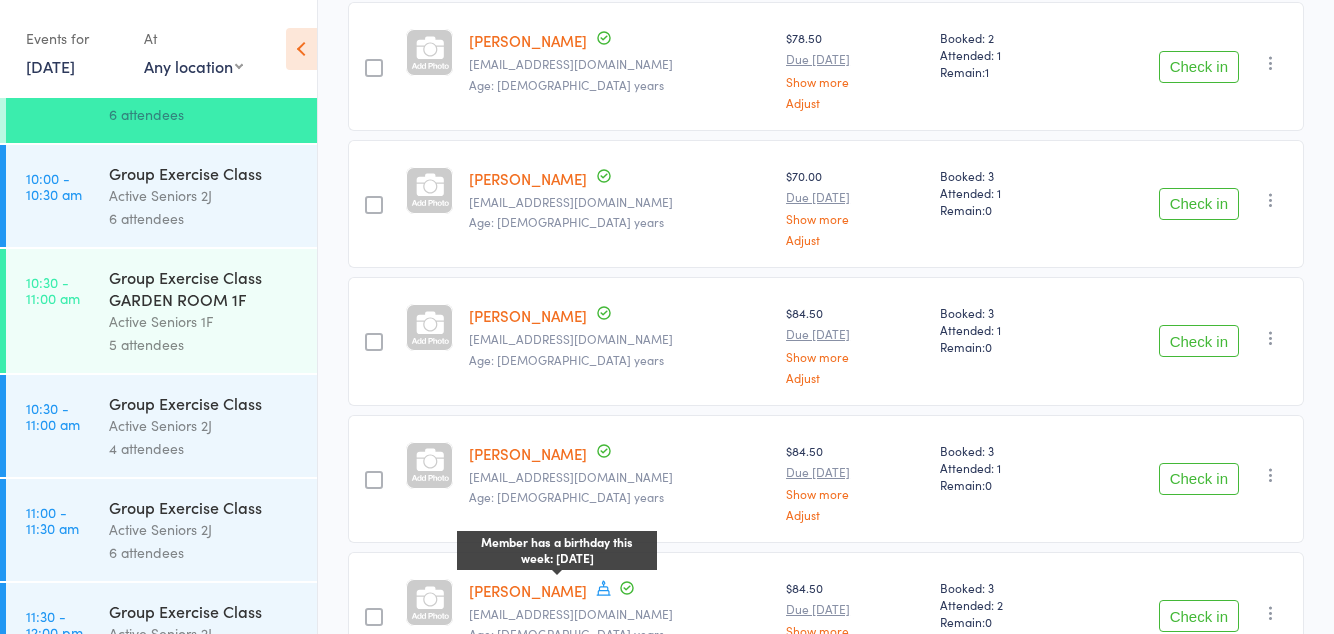 click on "Check in" at bounding box center [1199, 616] 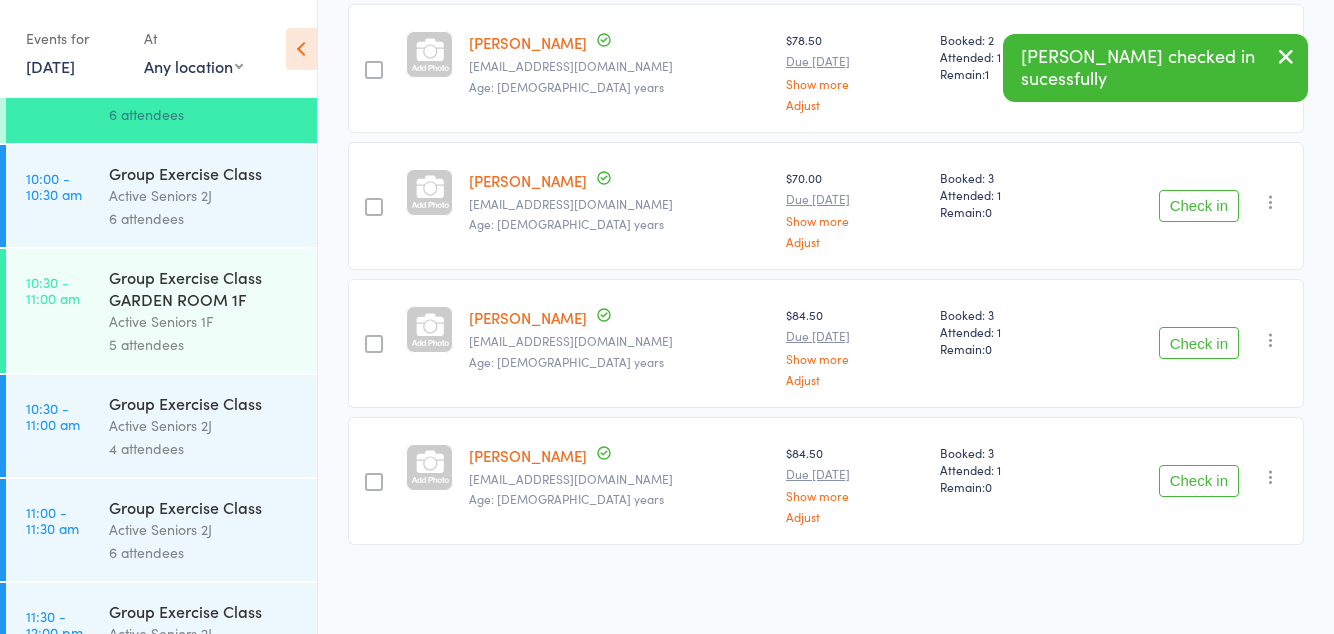 scroll, scrollTop: 403, scrollLeft: 0, axis: vertical 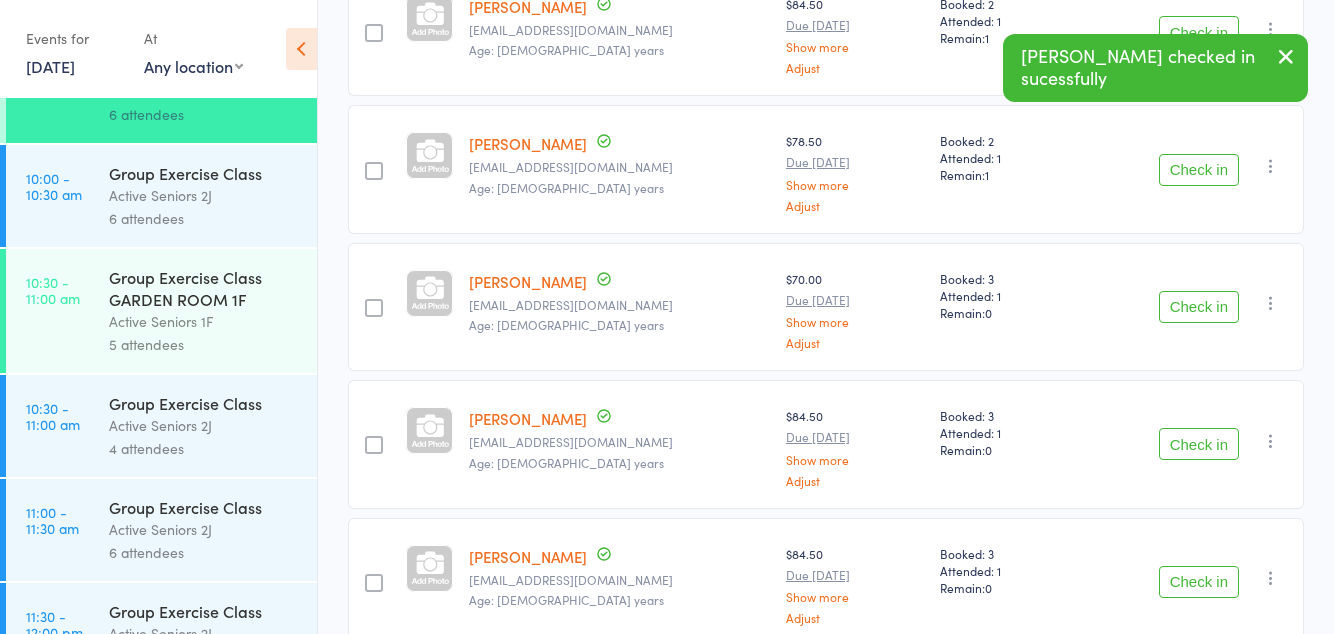 click on "Check in" at bounding box center [1199, 582] 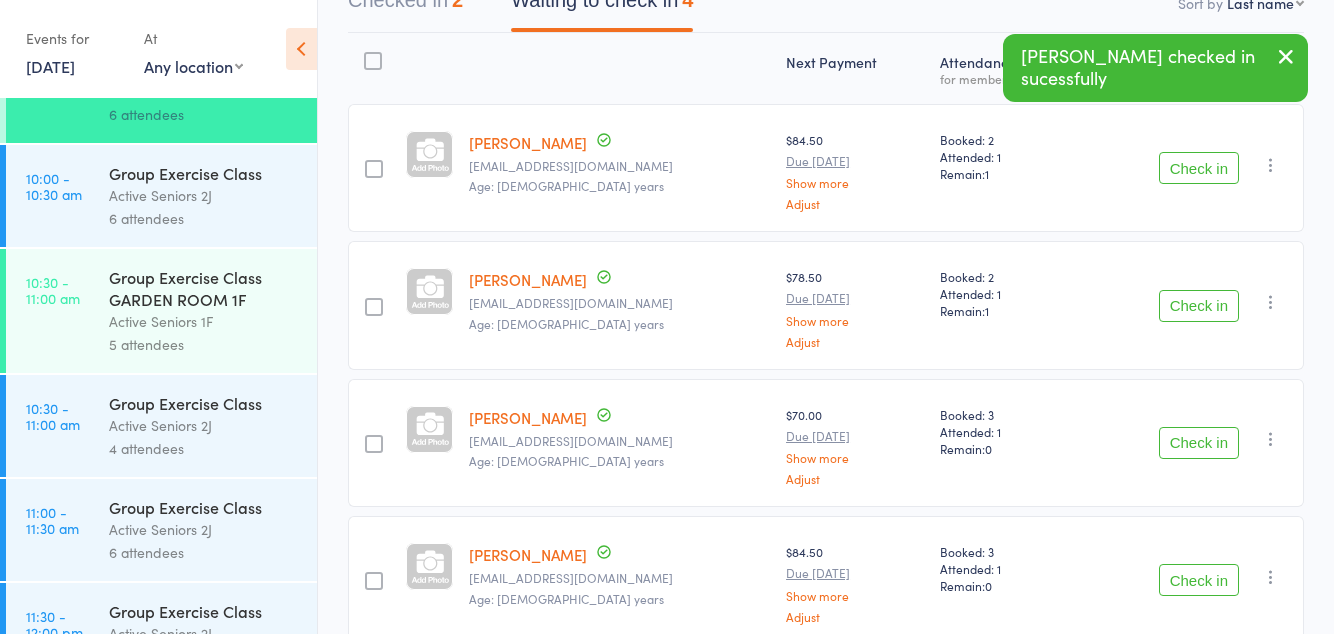 click on "Check in" at bounding box center [1199, 580] 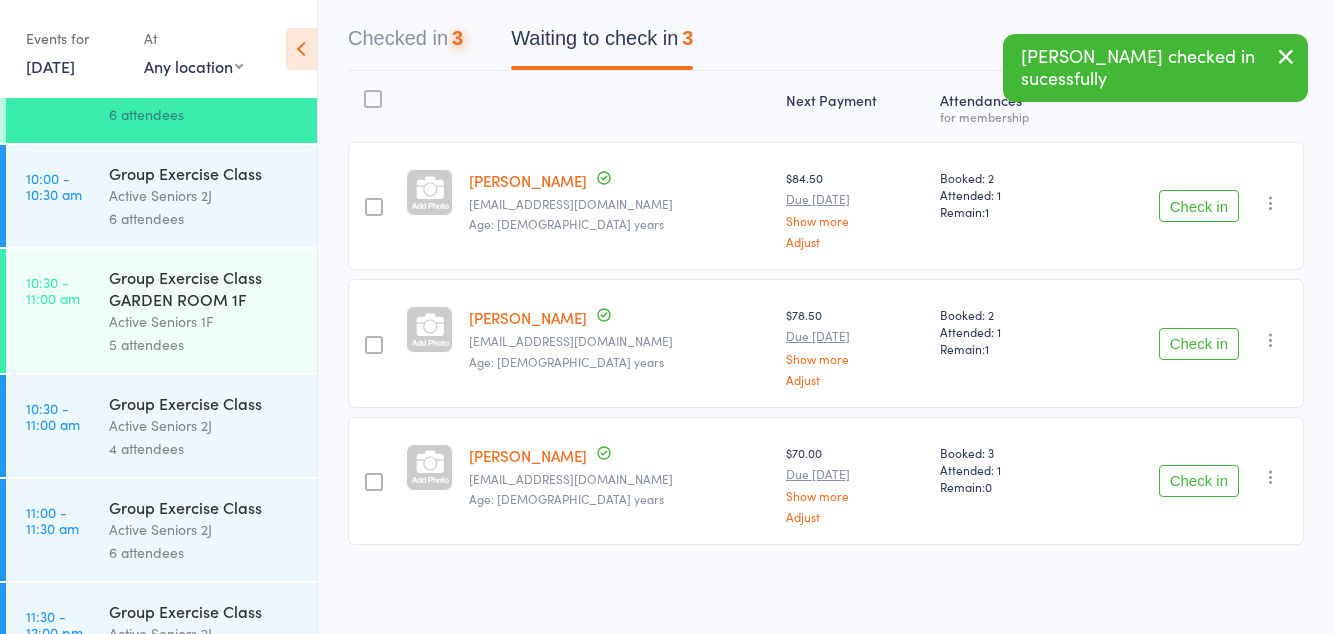 scroll, scrollTop: 131, scrollLeft: 0, axis: vertical 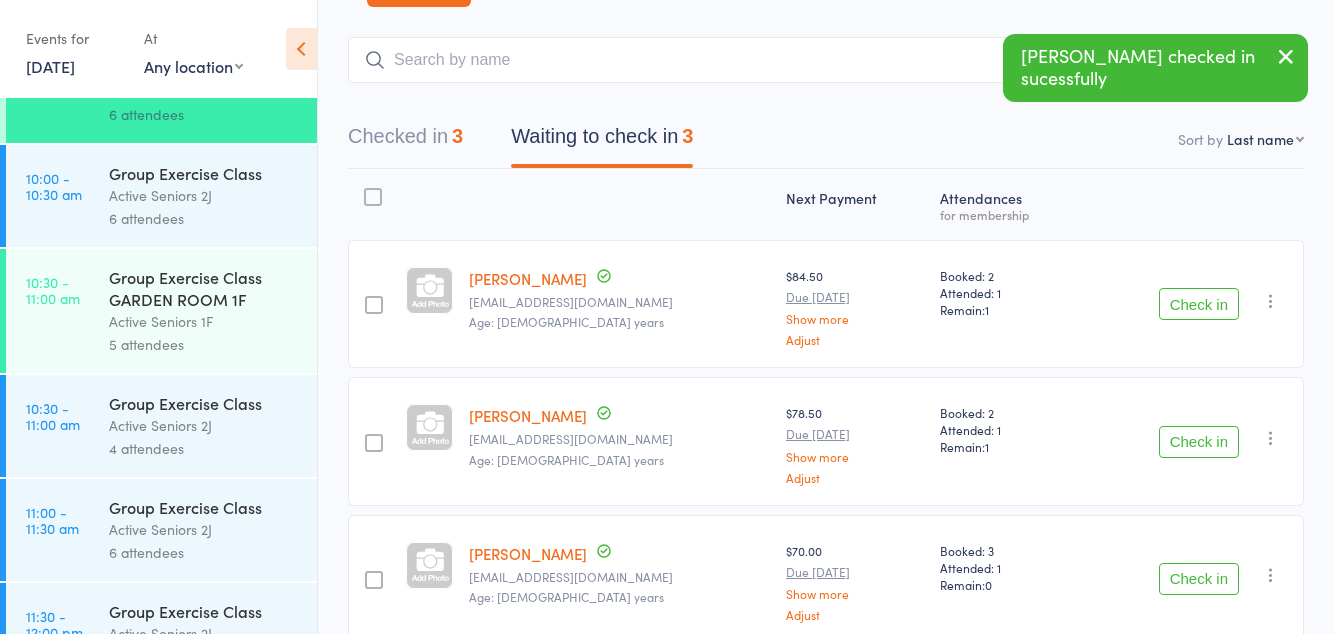 click on "Check in" at bounding box center (1199, 579) 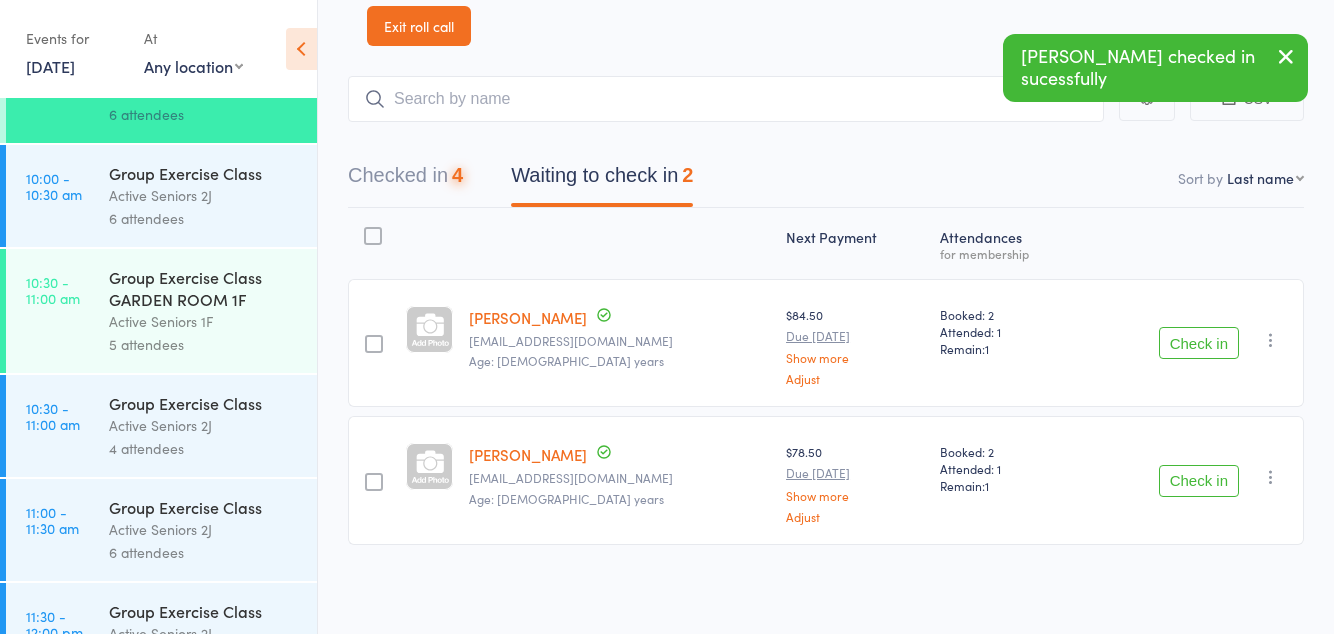 scroll, scrollTop: 0, scrollLeft: 0, axis: both 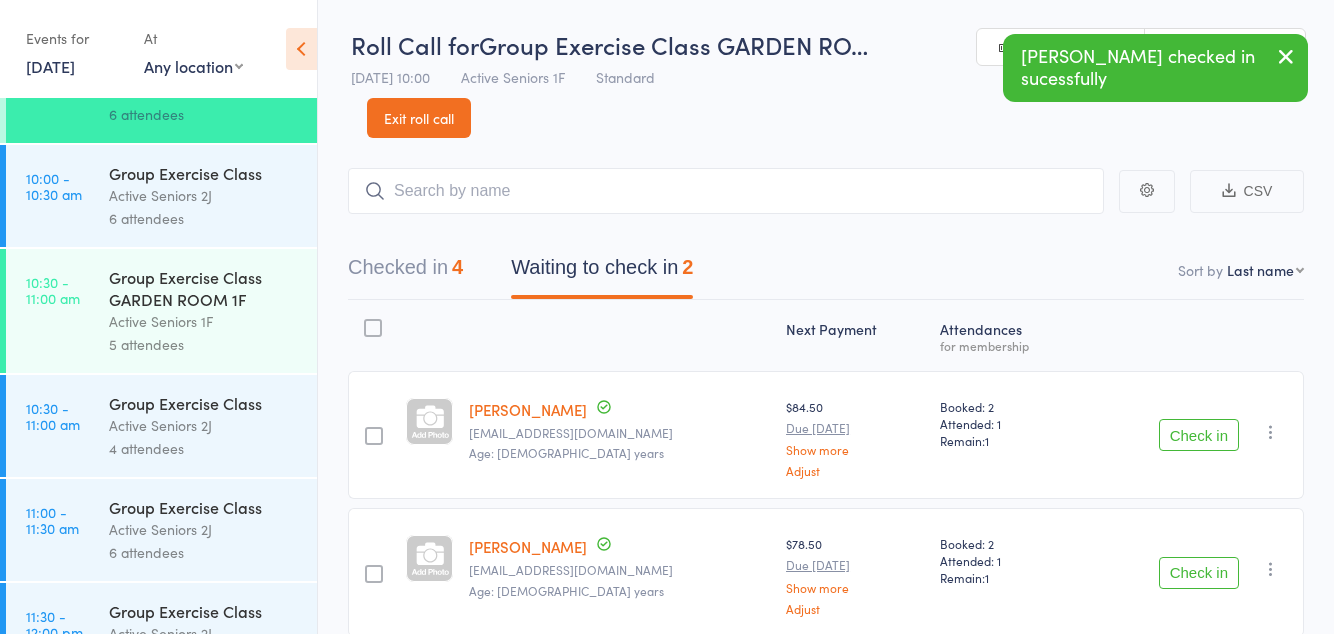 click on "Check in" at bounding box center (1199, 573) 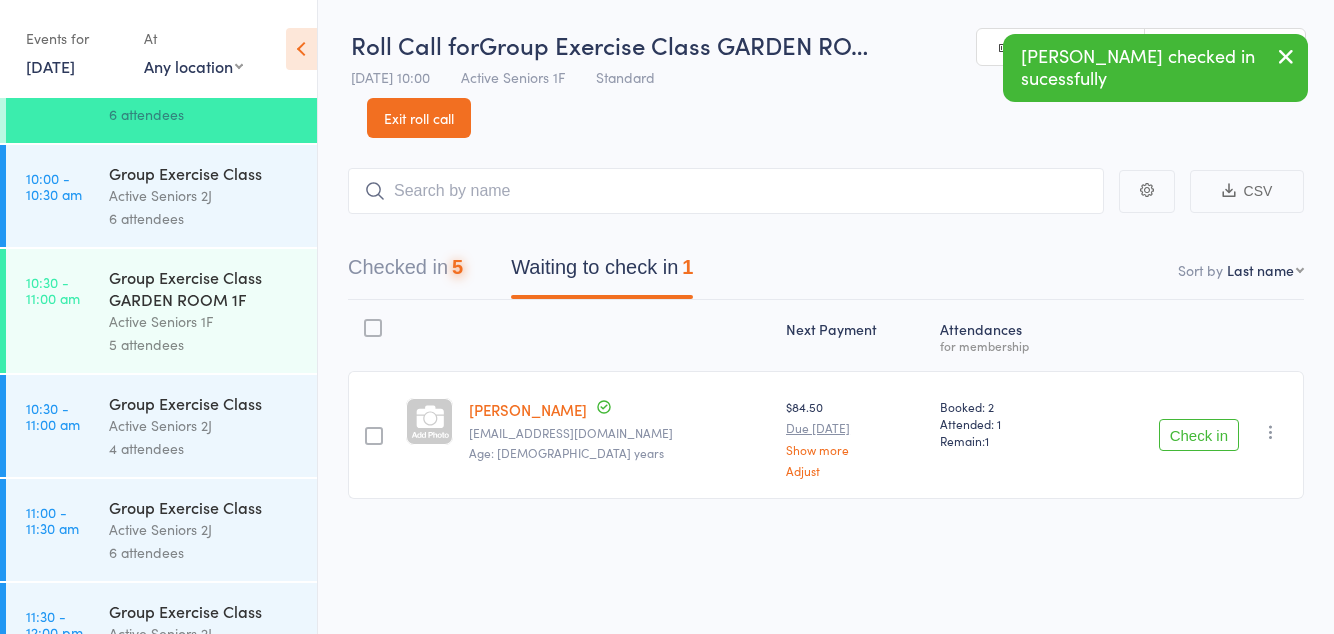 click on "Check in" at bounding box center [1199, 435] 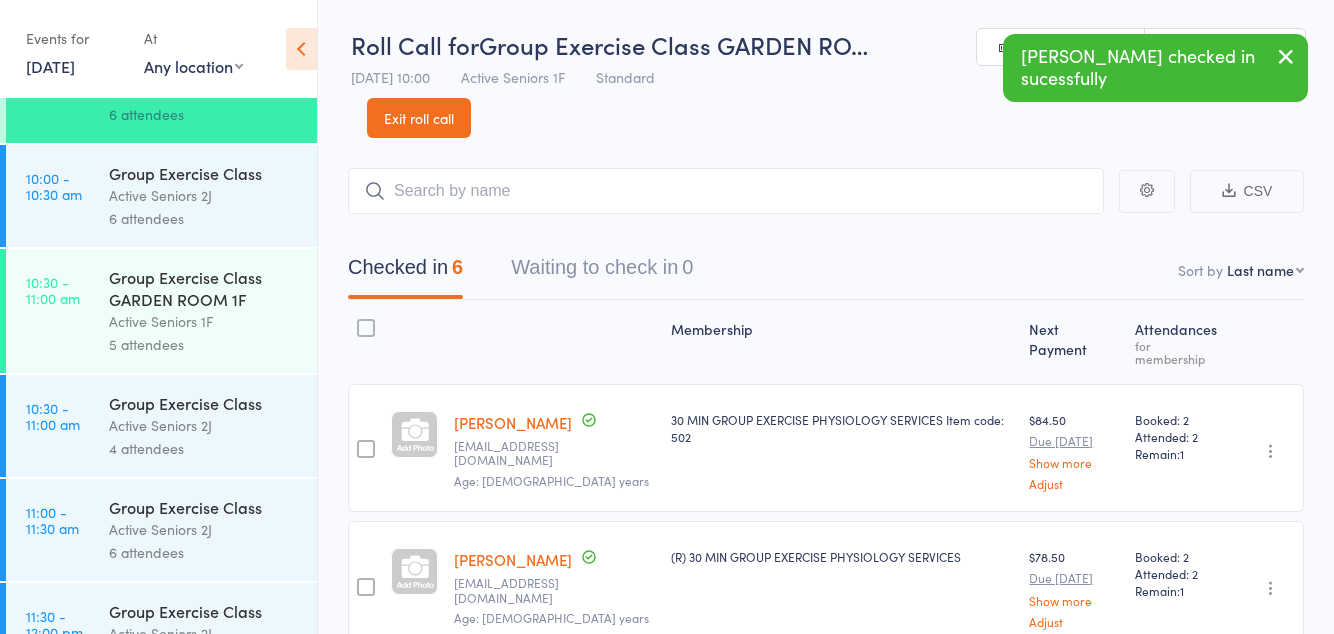 click on "Active Seniors 1F" at bounding box center (204, 321) 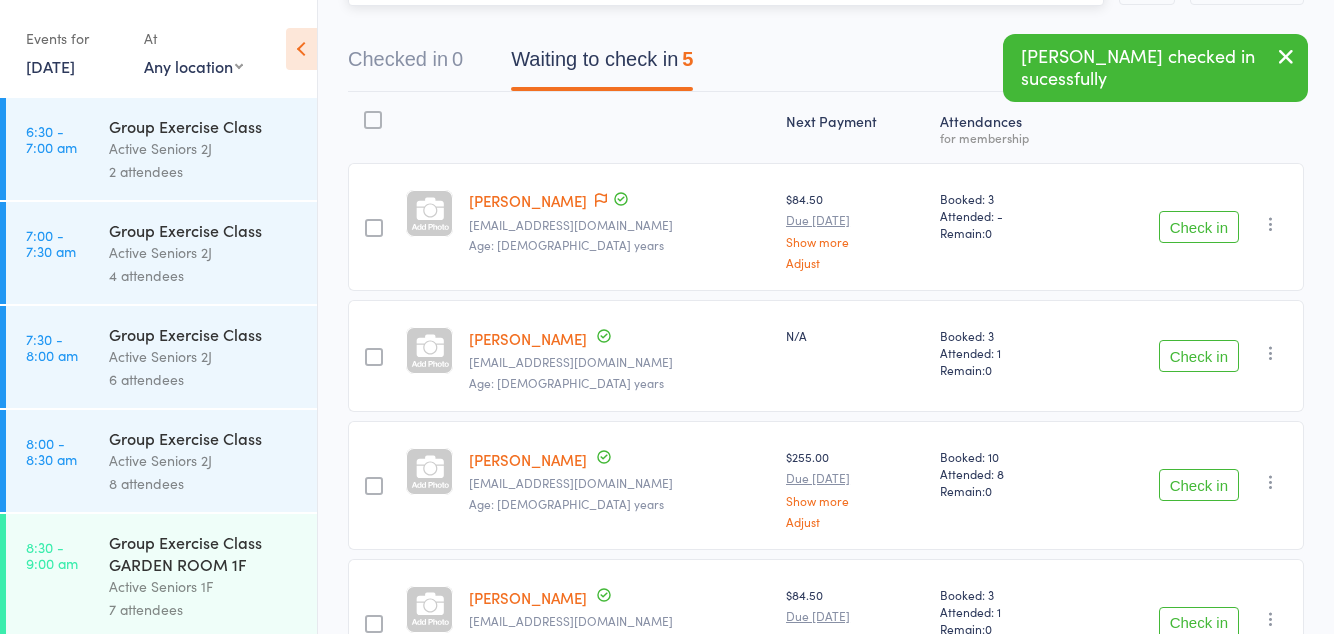 scroll, scrollTop: 207, scrollLeft: 0, axis: vertical 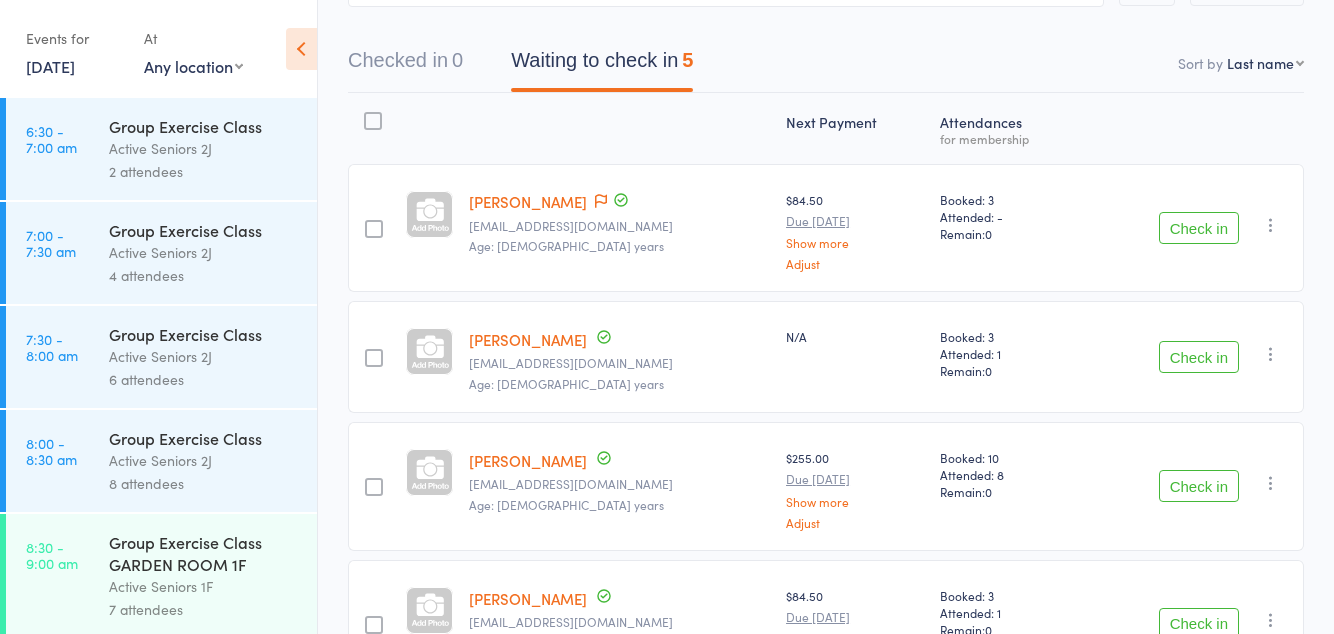 click on "Check in" at bounding box center [1199, 228] 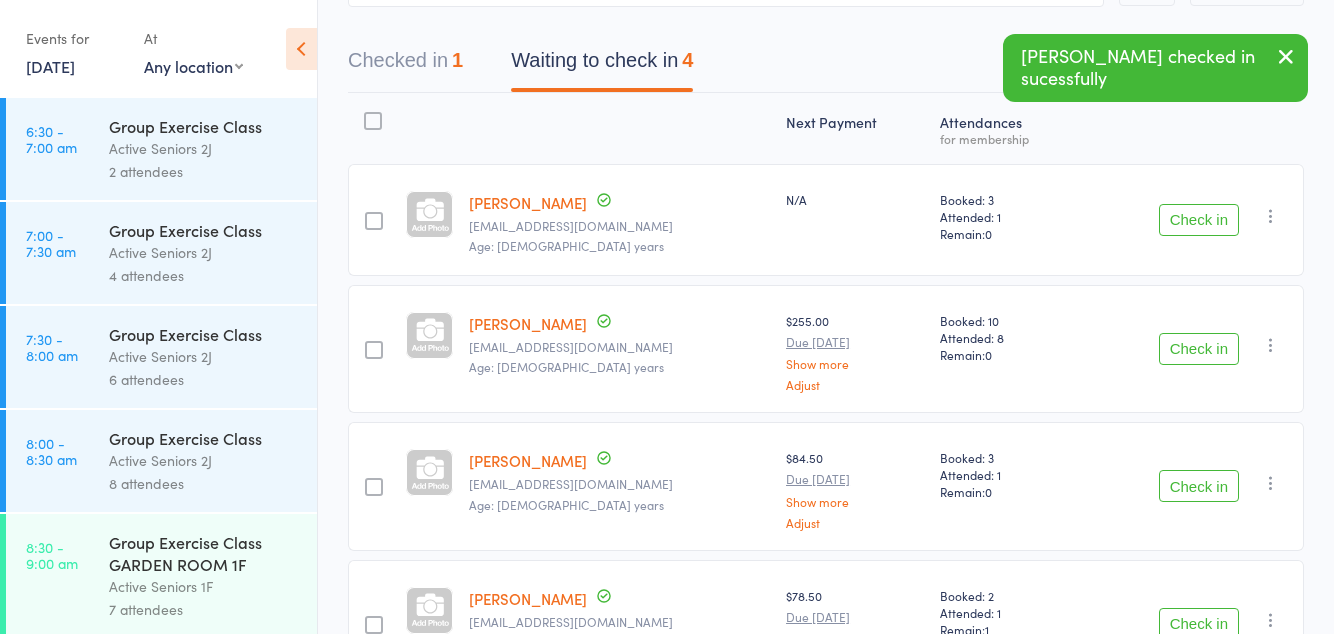 click on "Check in" at bounding box center (1199, 349) 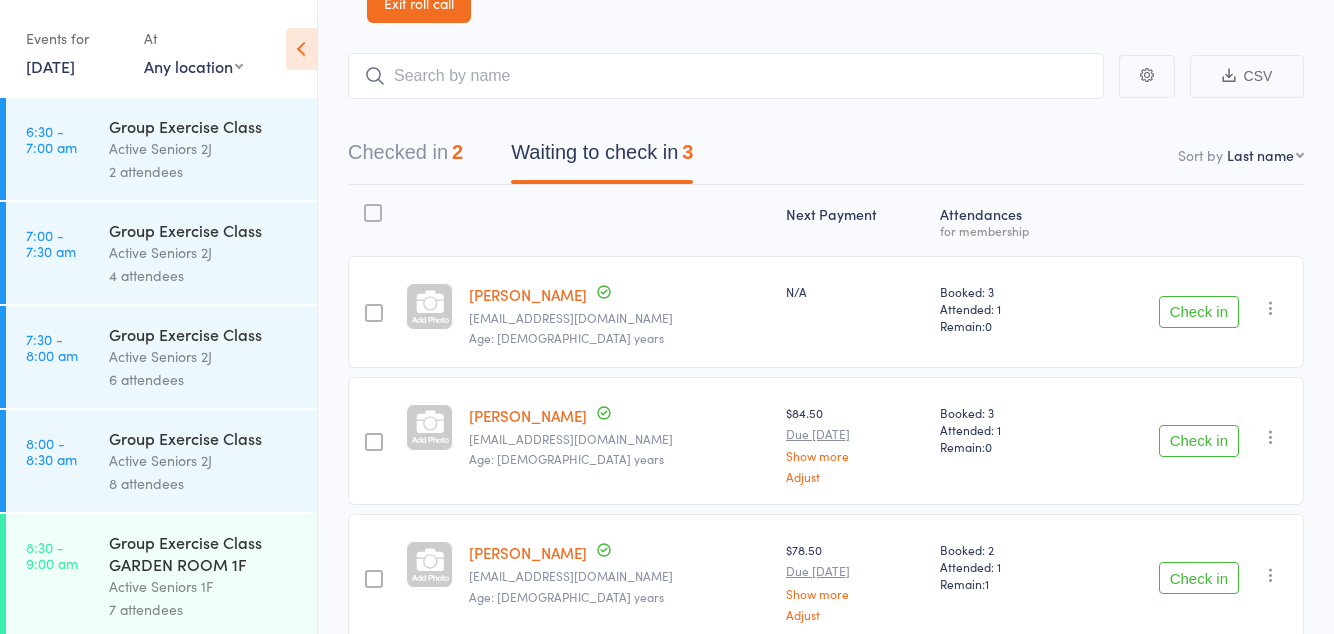 click on "Check in" at bounding box center (1199, 441) 